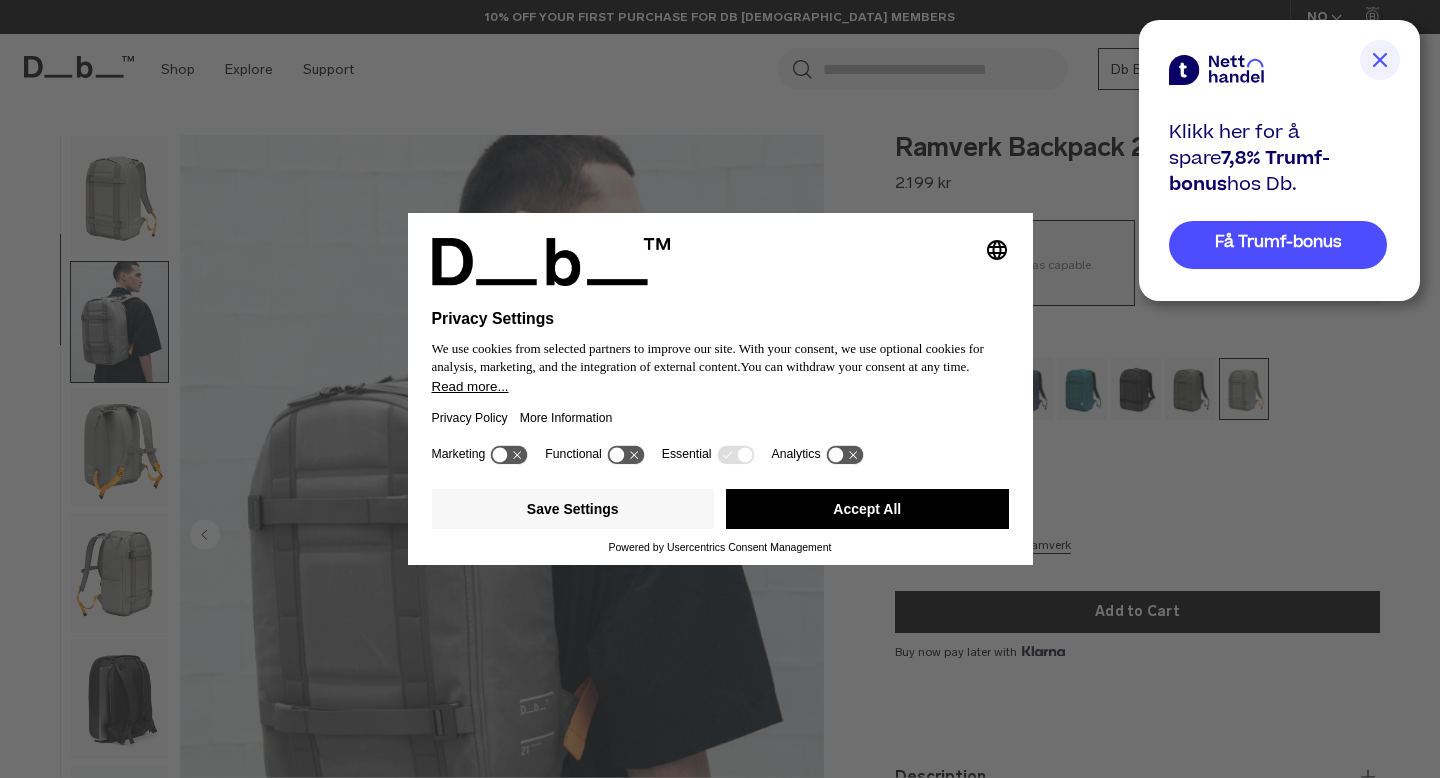 scroll, scrollTop: 0, scrollLeft: 0, axis: both 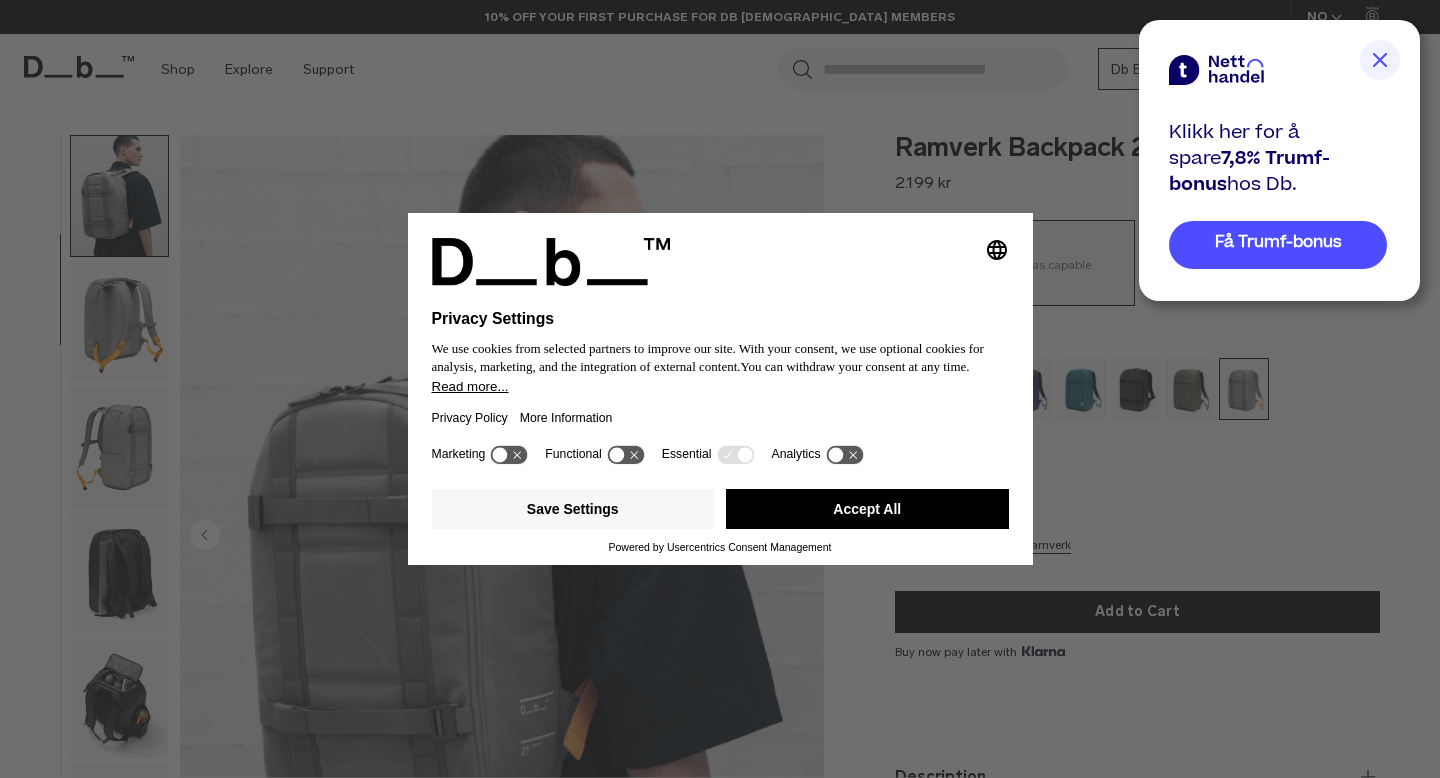 click on "Accept All" at bounding box center [867, 509] 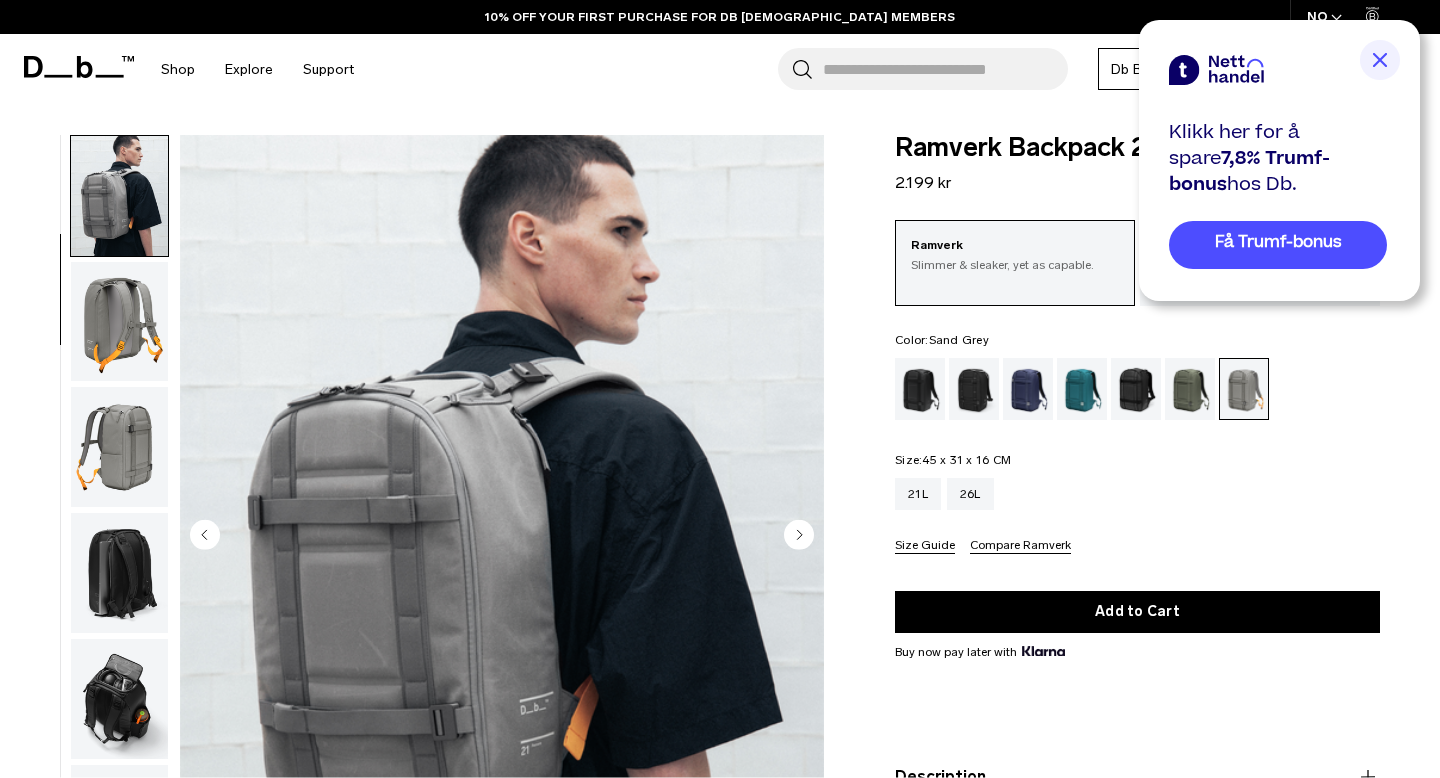 click at bounding box center [502, 537] 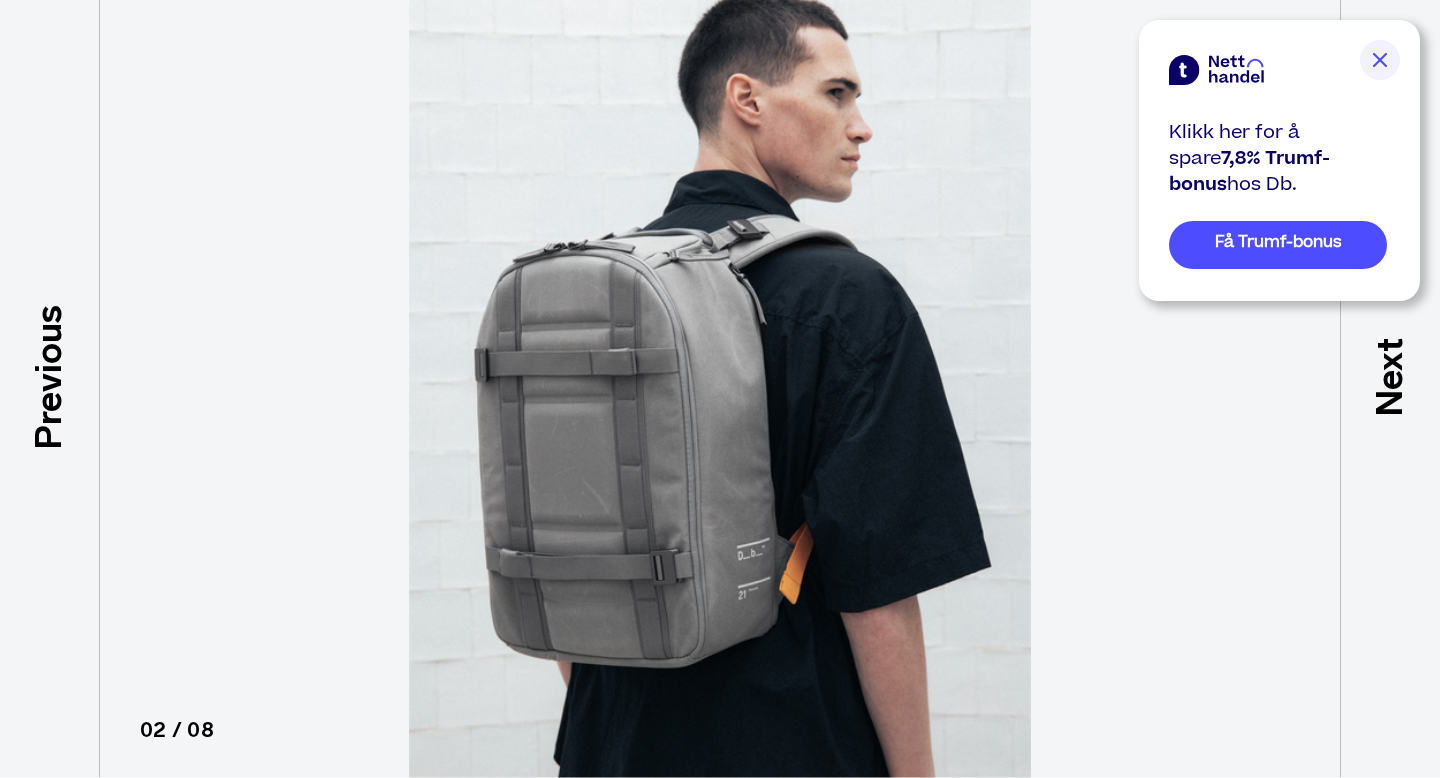 scroll, scrollTop: 0, scrollLeft: 0, axis: both 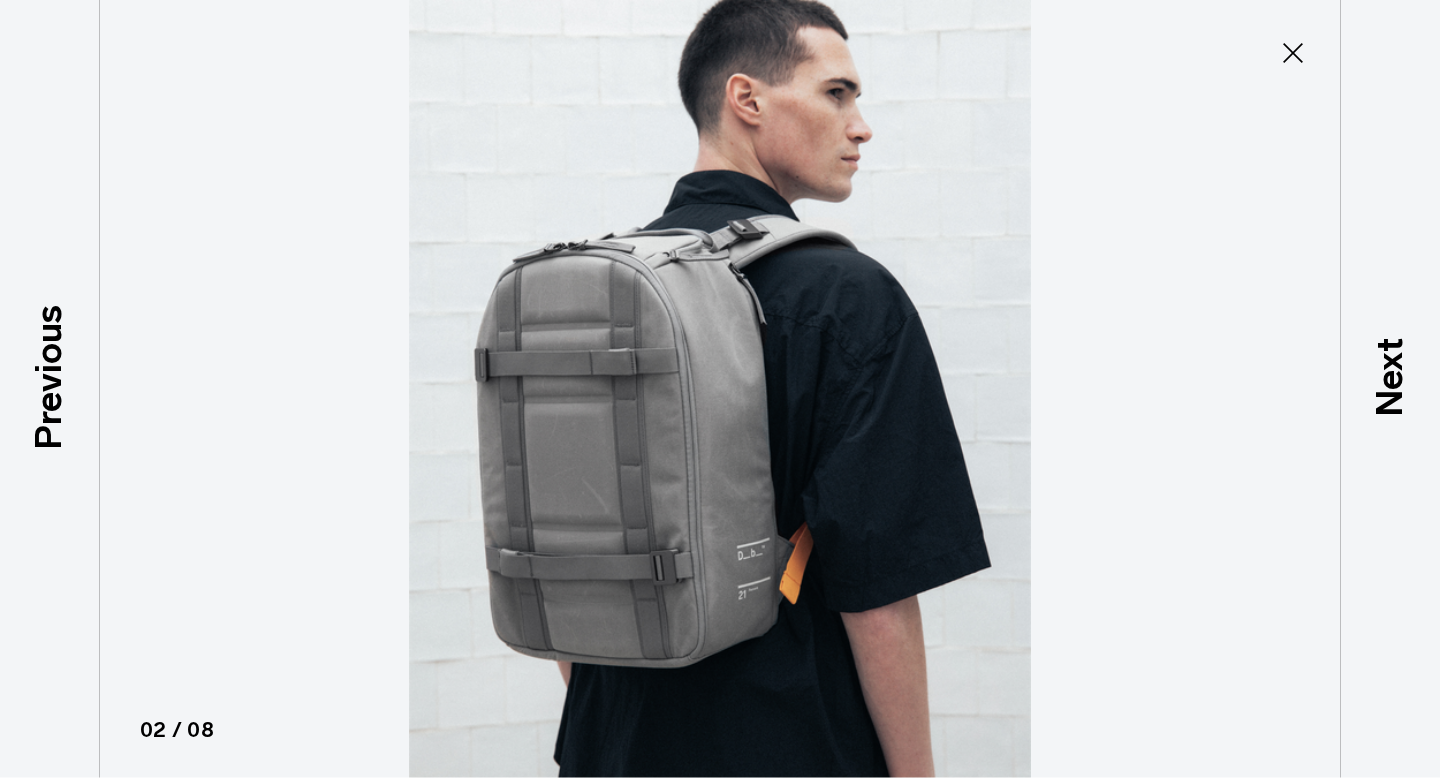 click 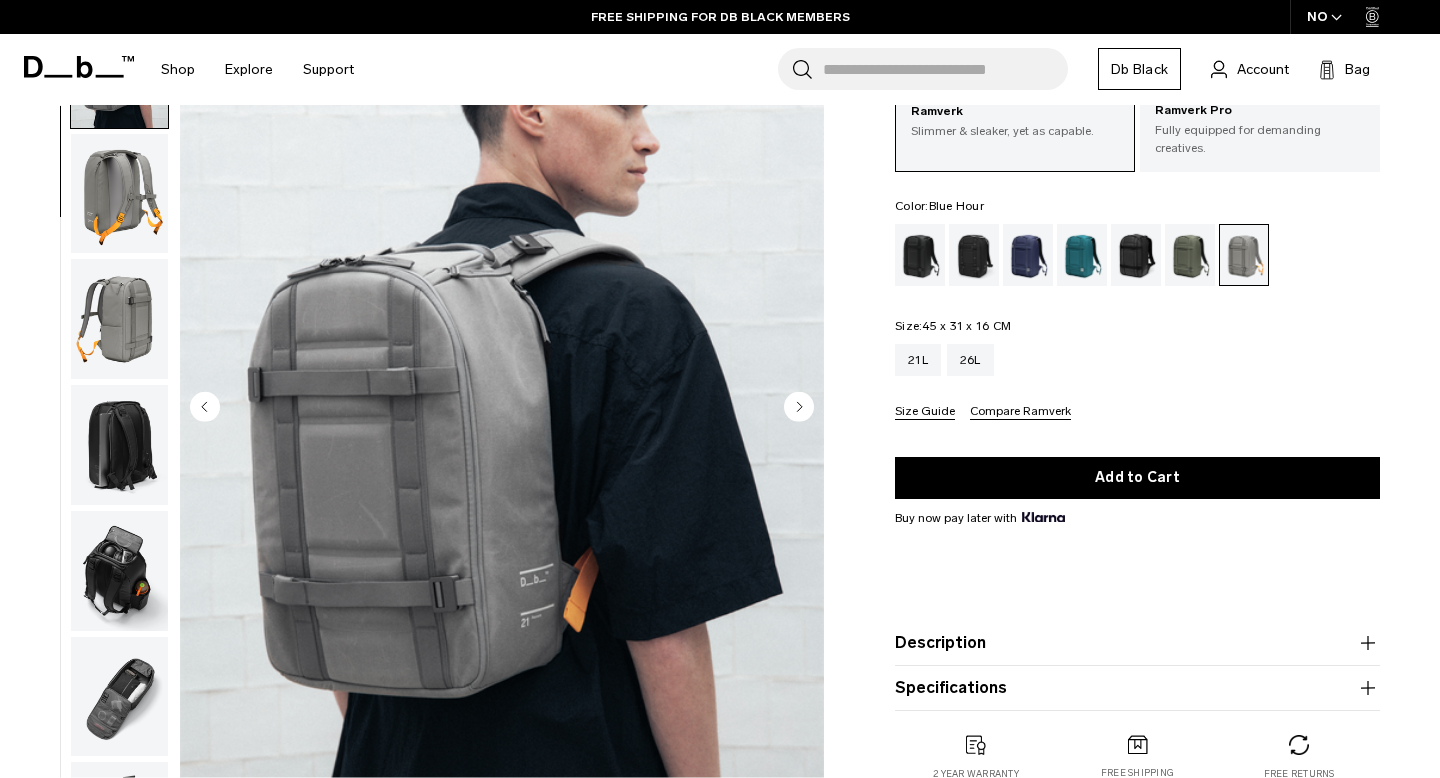 scroll, scrollTop: 0, scrollLeft: 0, axis: both 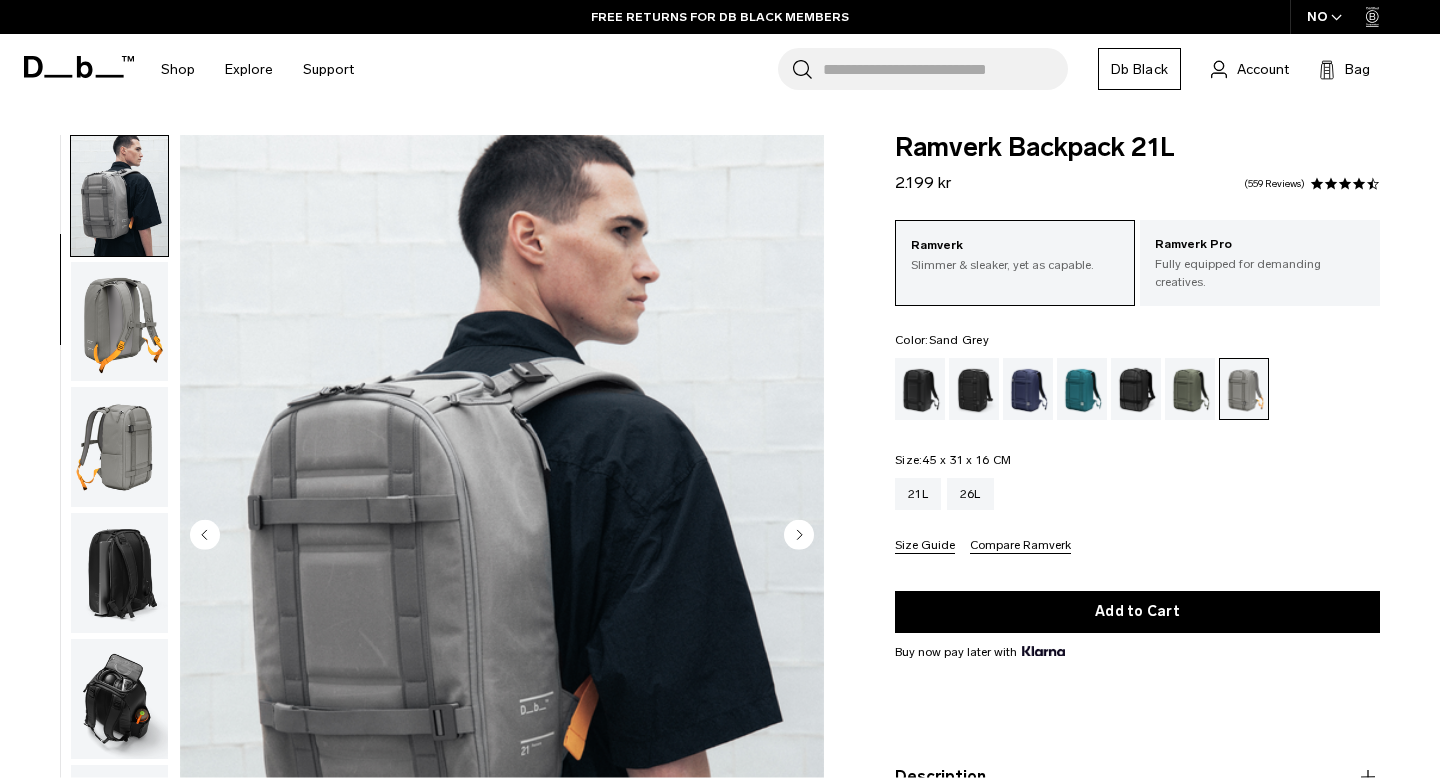 click at bounding box center [502, 537] 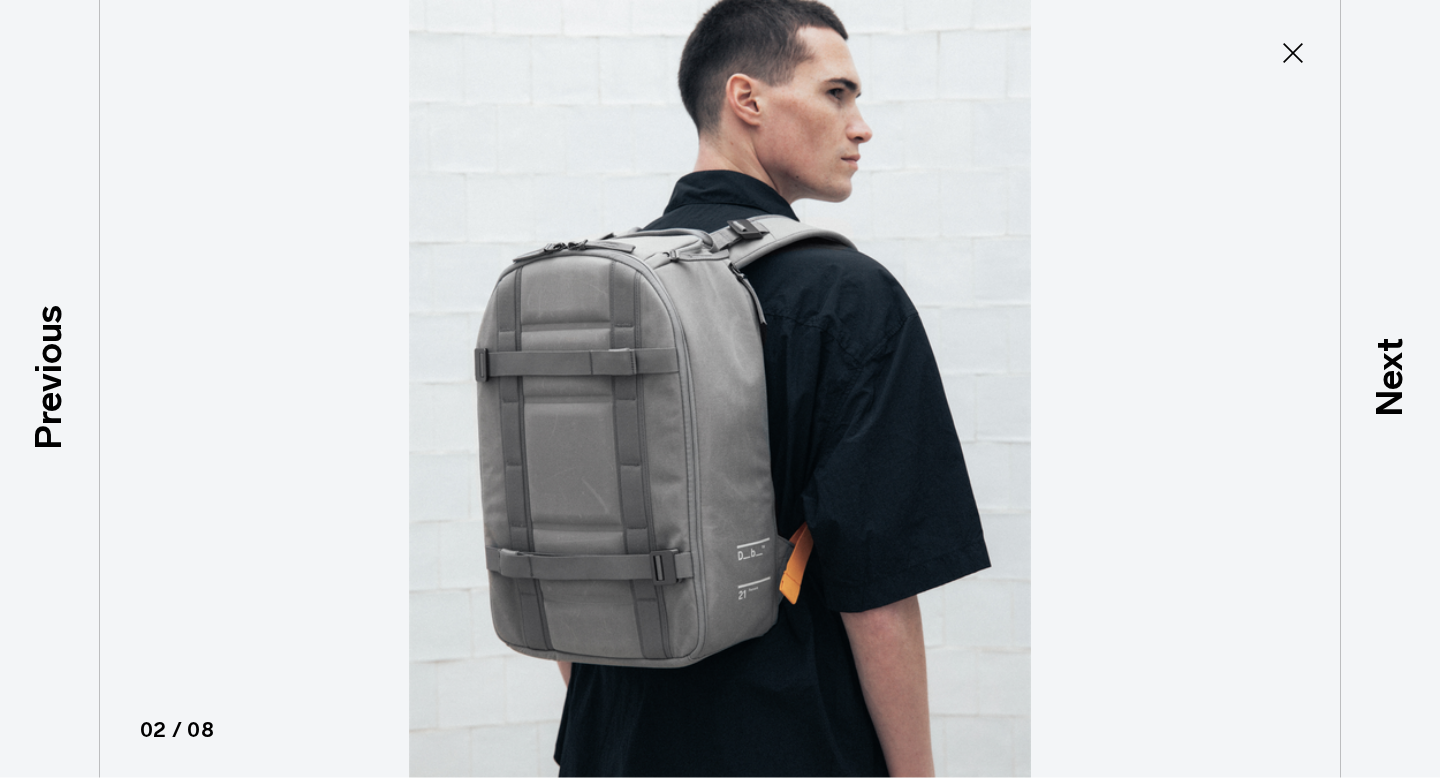 click 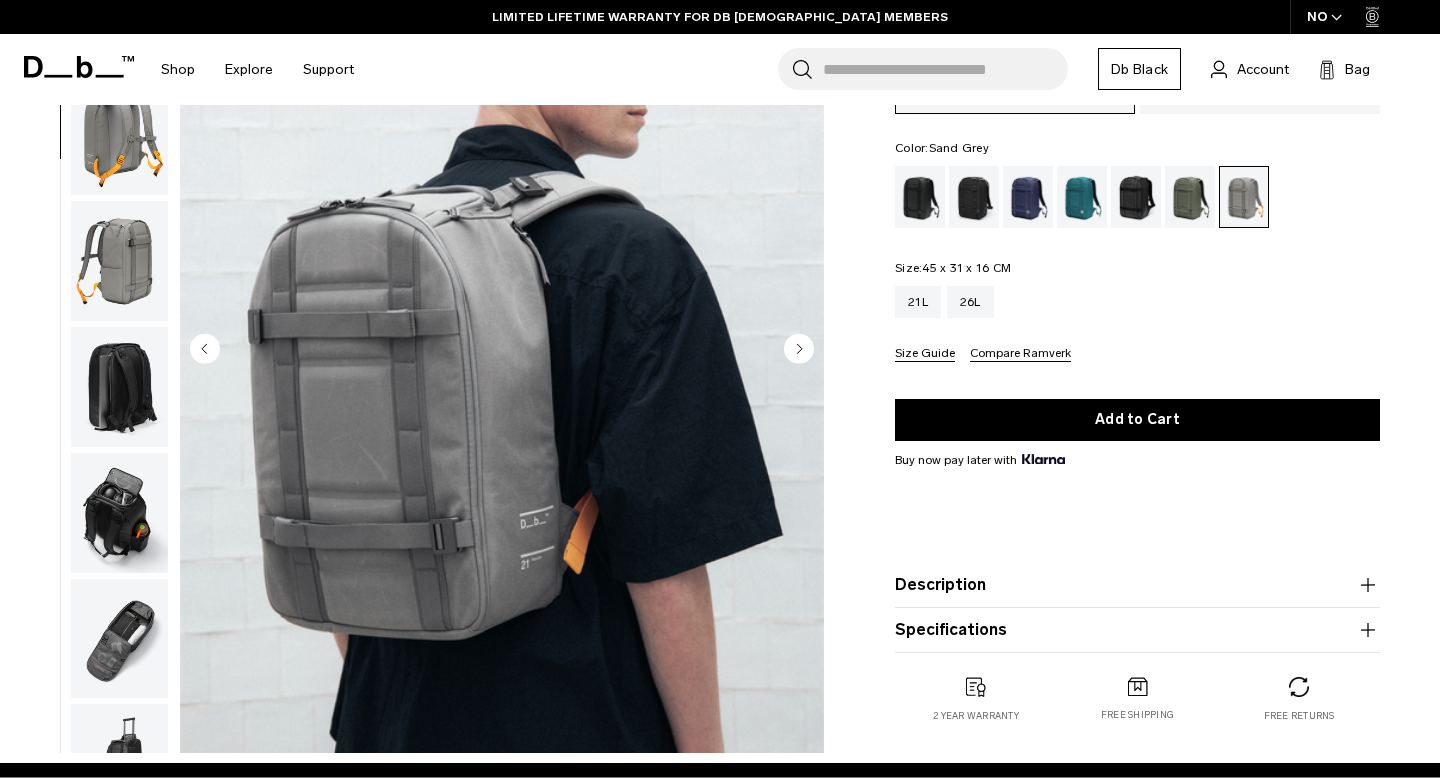 scroll, scrollTop: 218, scrollLeft: 0, axis: vertical 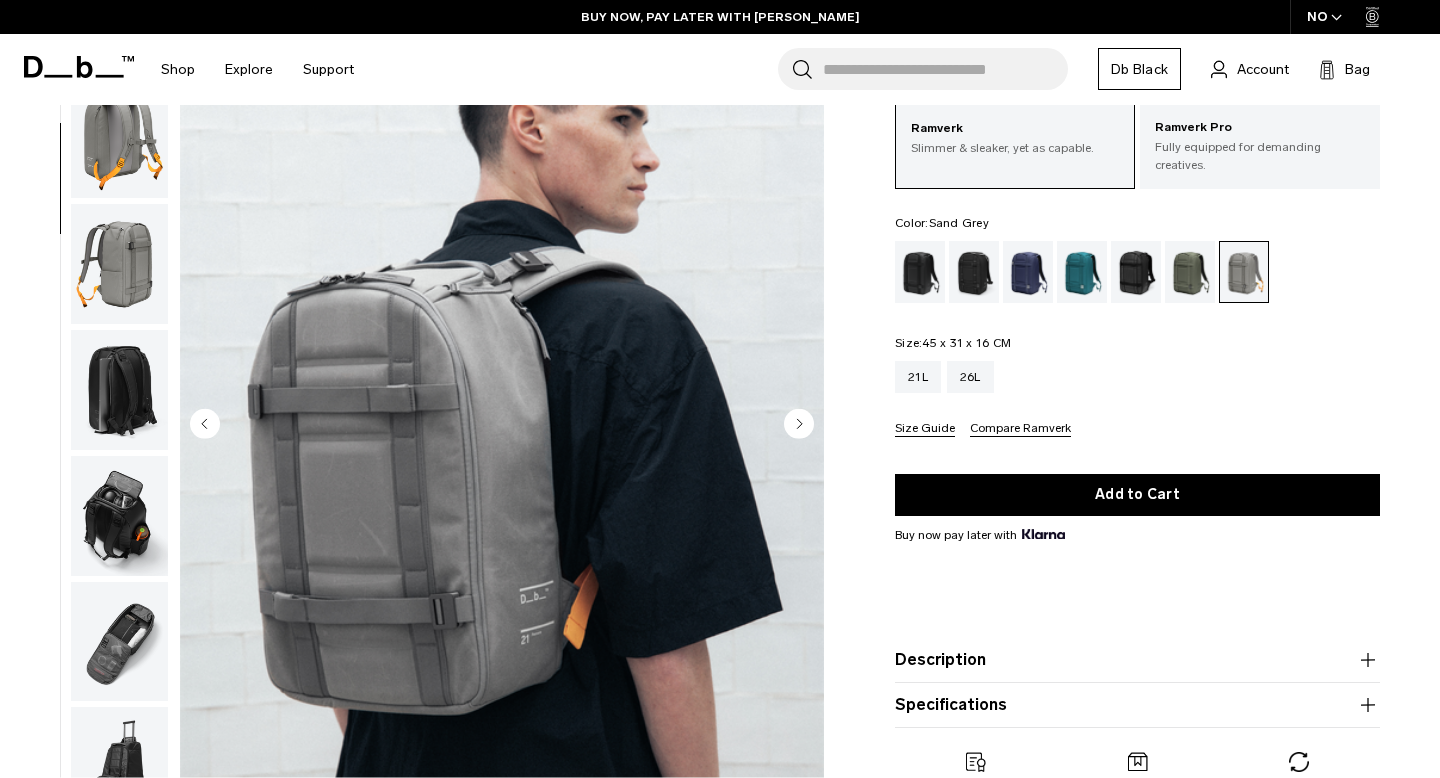 click on "Specifications" at bounding box center (1137, 705) 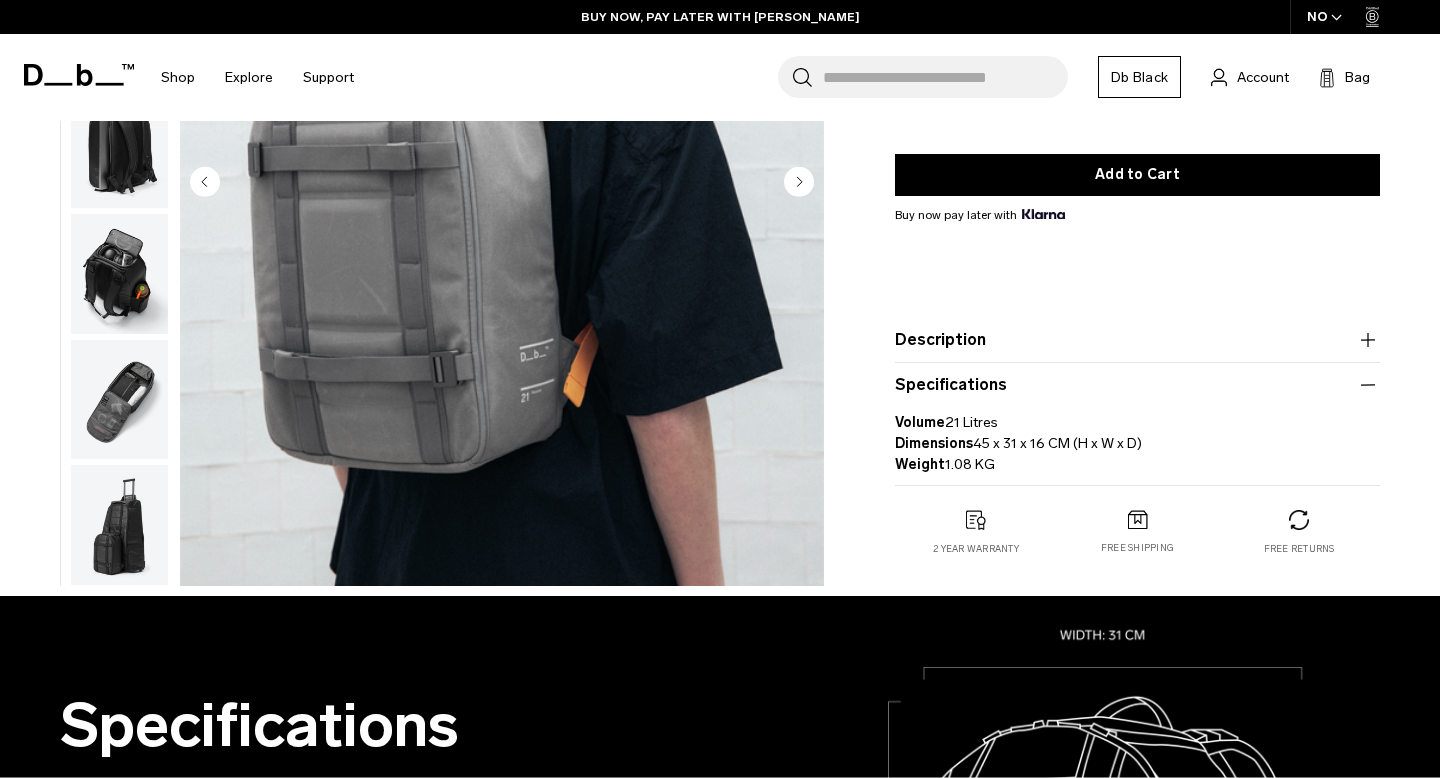scroll, scrollTop: 438, scrollLeft: 0, axis: vertical 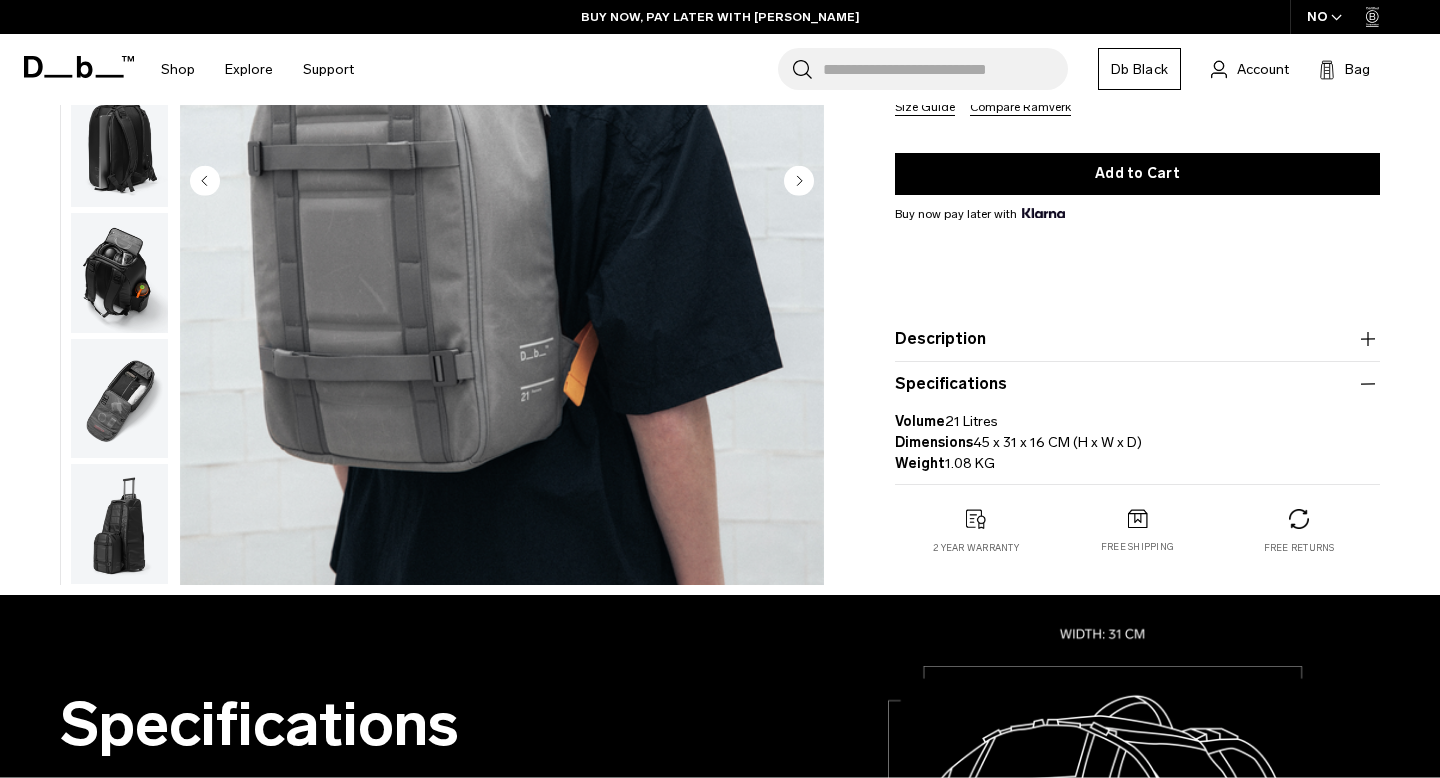 click on "Description" at bounding box center (1137, 339) 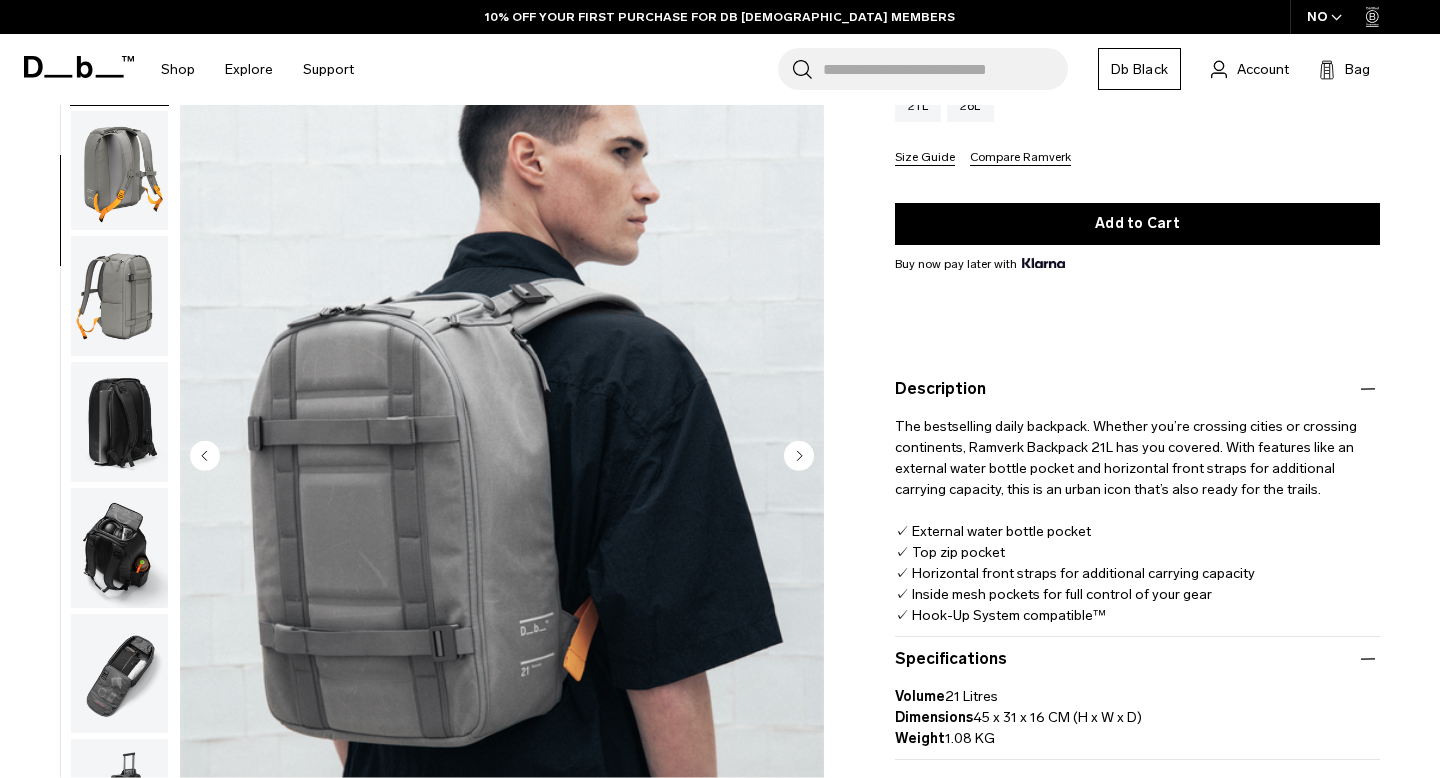 scroll, scrollTop: 380, scrollLeft: 0, axis: vertical 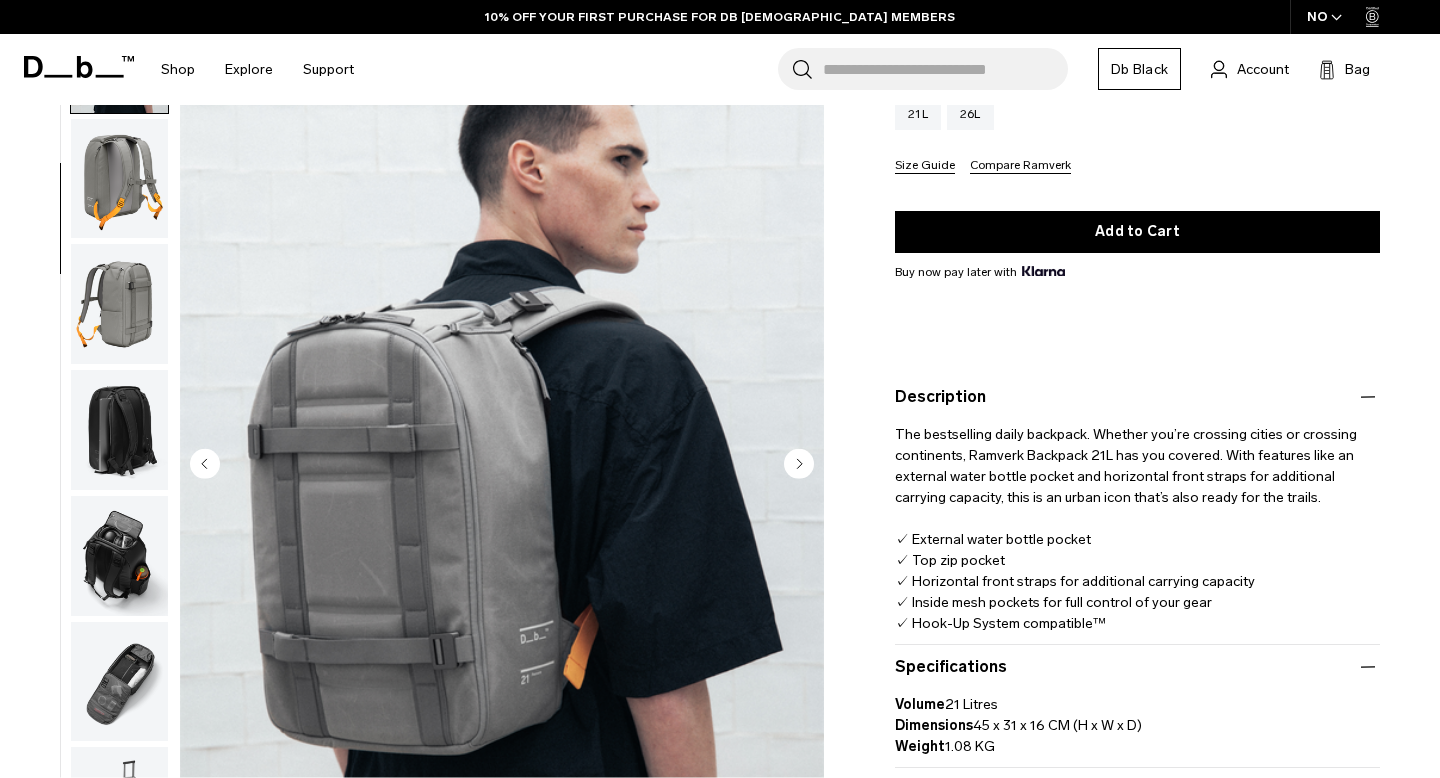 click at bounding box center [119, 304] 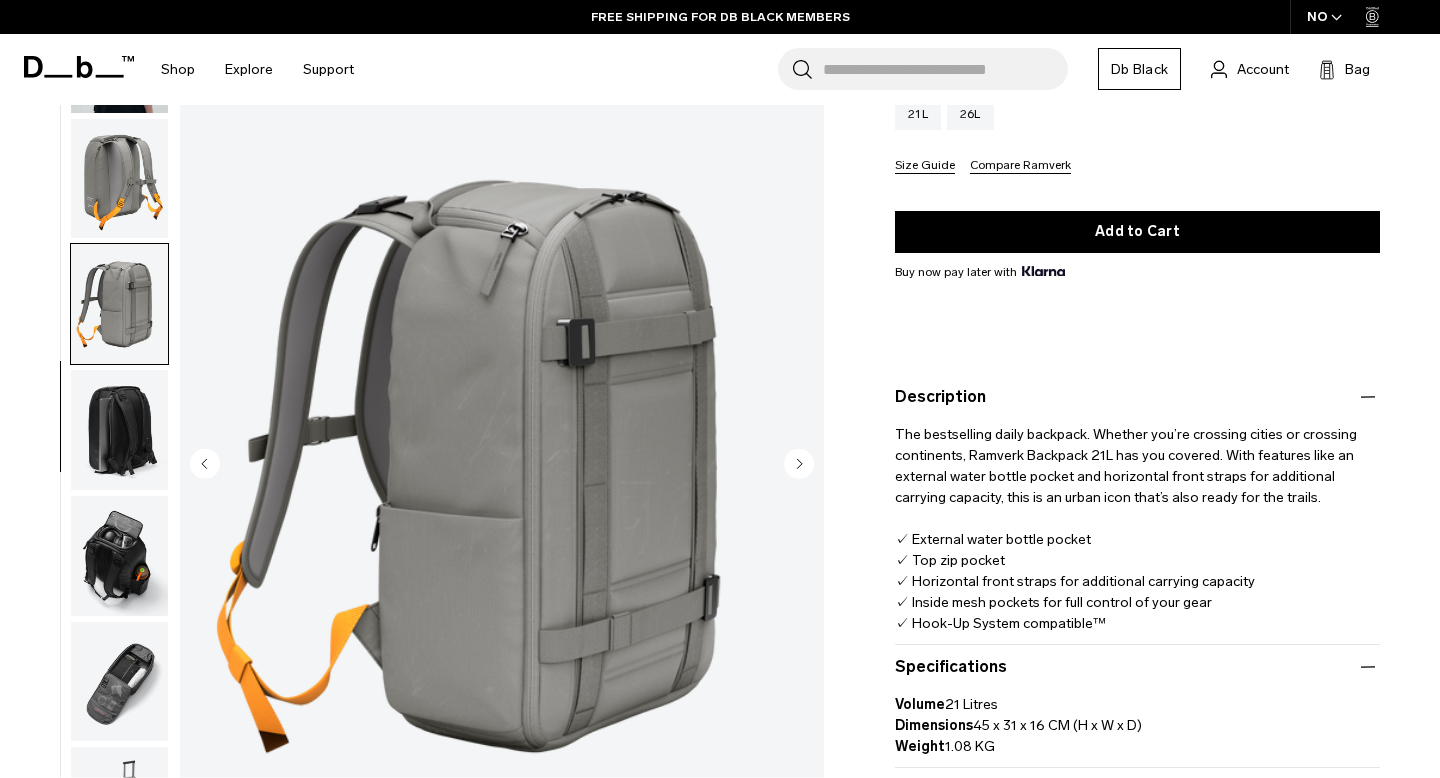 click at bounding box center [119, 178] 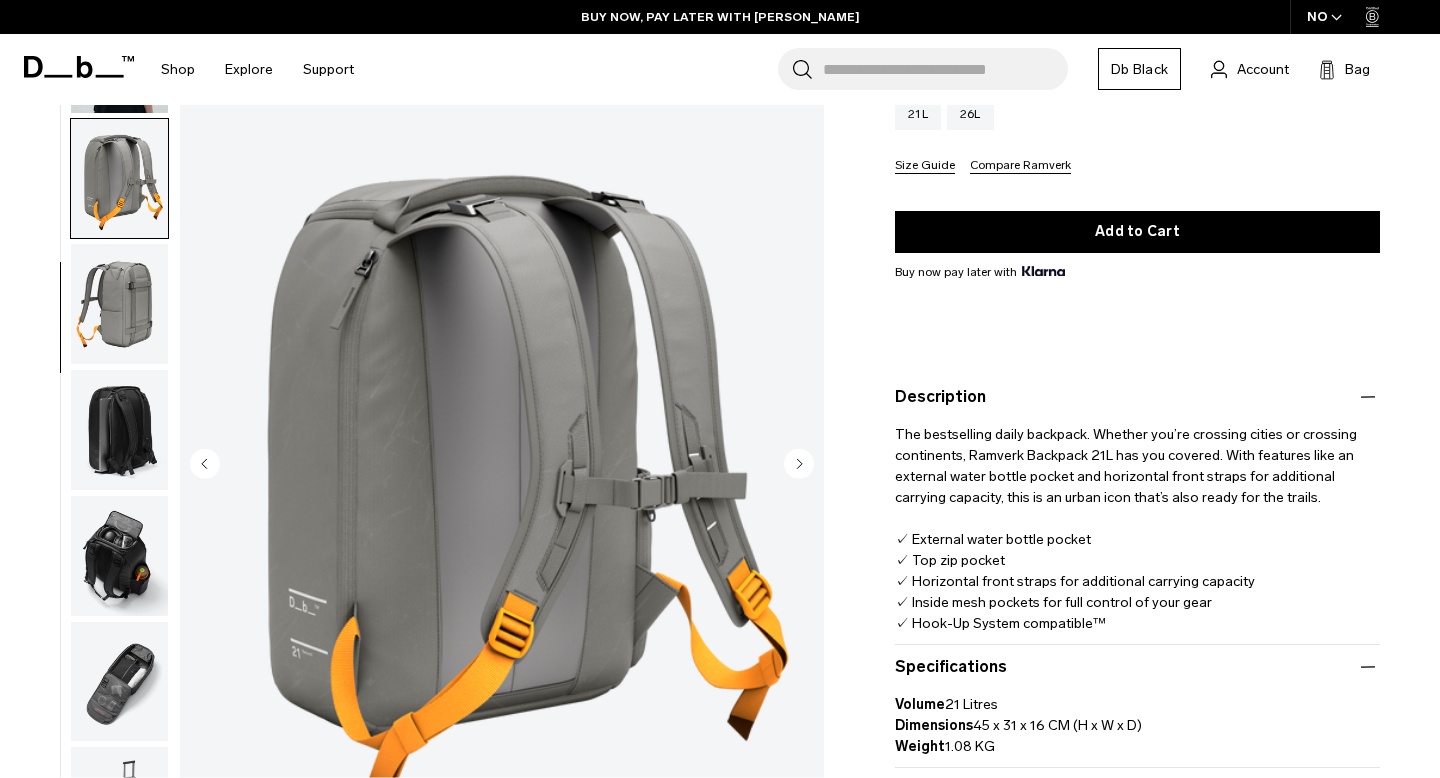 scroll, scrollTop: 0, scrollLeft: 0, axis: both 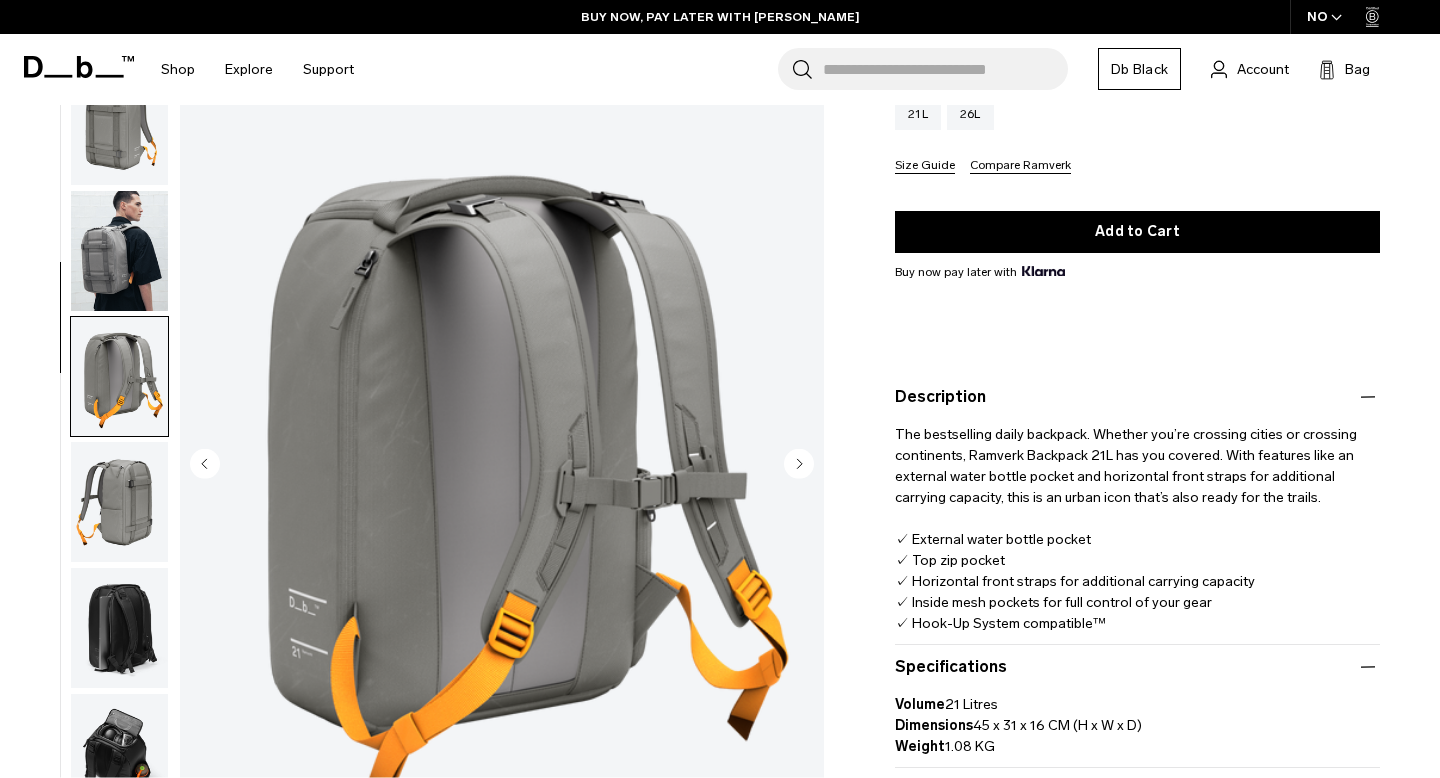click at bounding box center (119, 628) 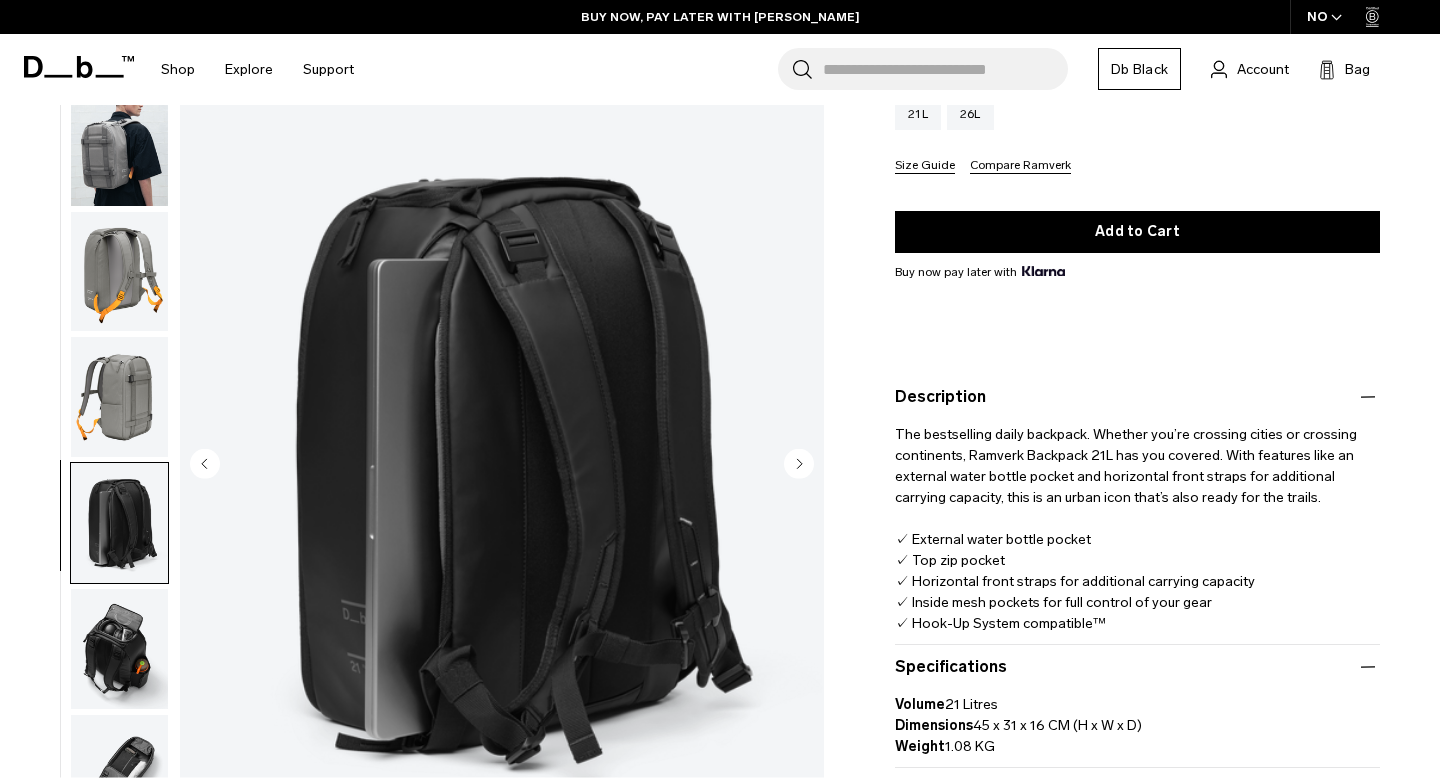 scroll, scrollTop: 198, scrollLeft: 0, axis: vertical 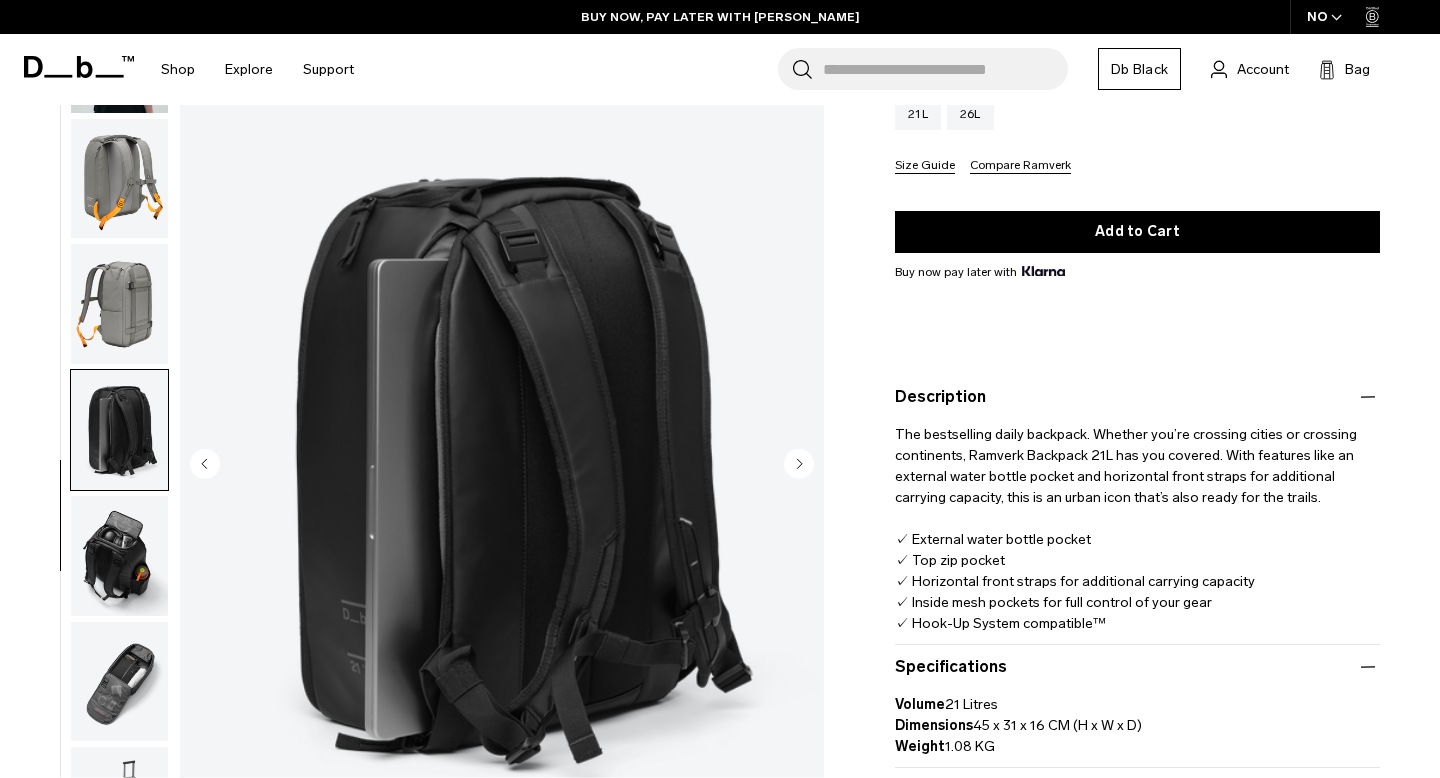 click at bounding box center (119, 556) 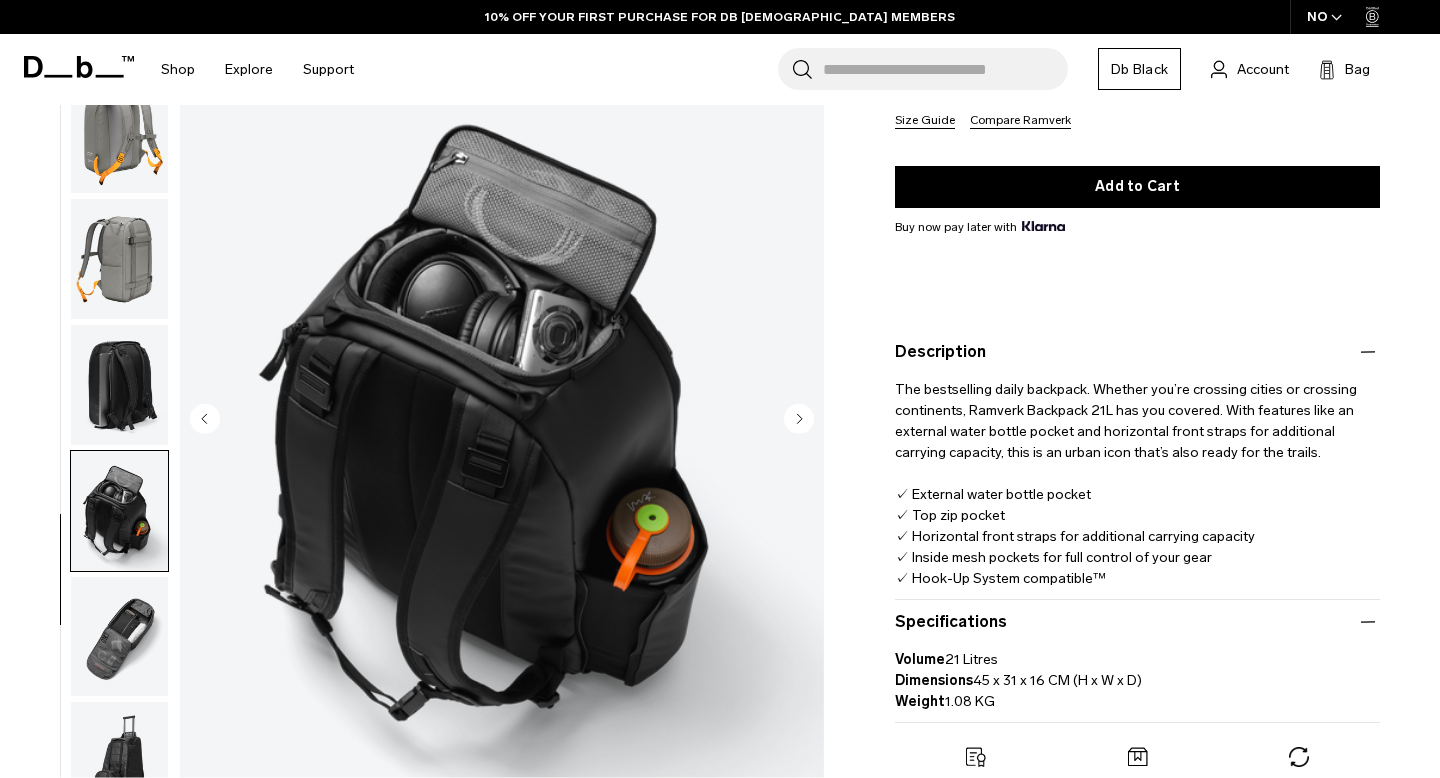 scroll, scrollTop: 429, scrollLeft: 0, axis: vertical 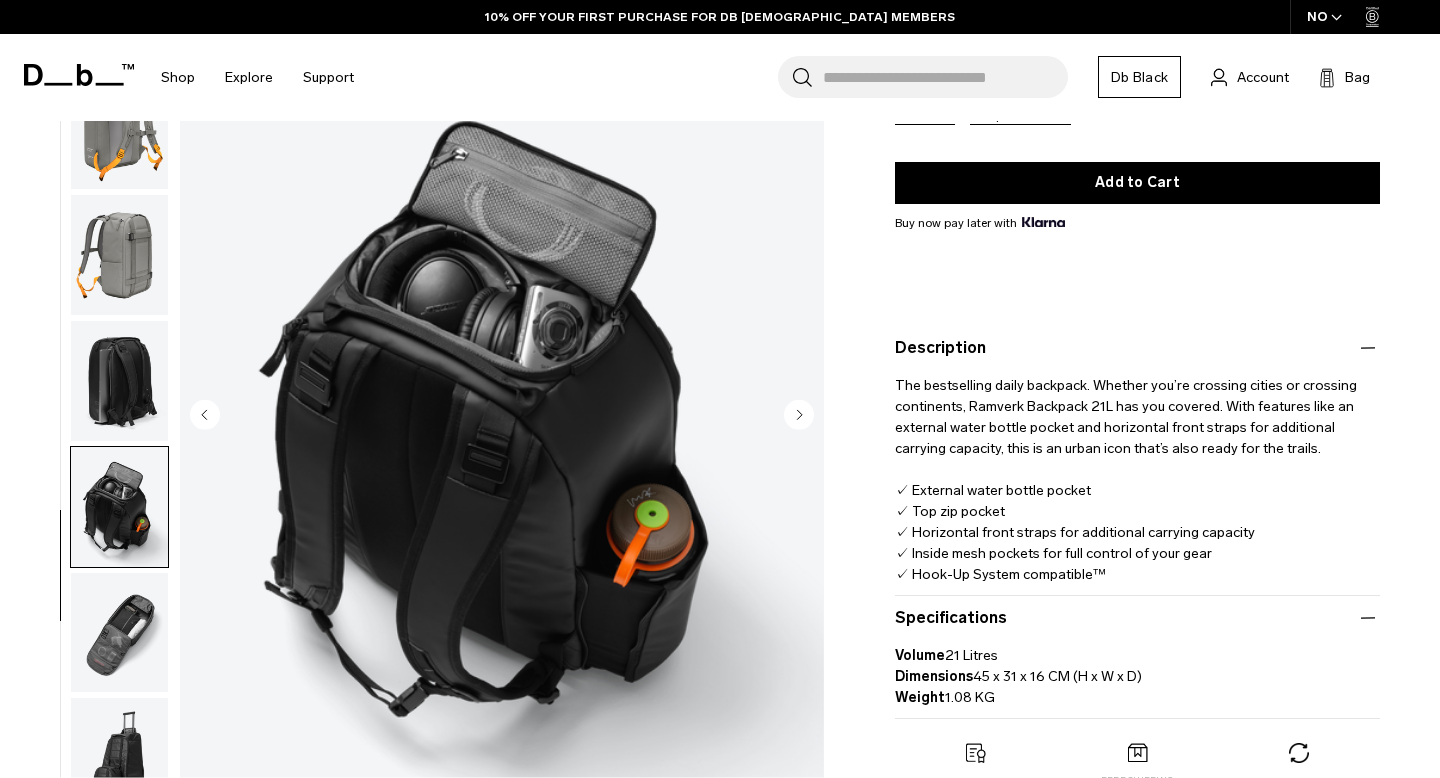 click at bounding box center [119, 632] 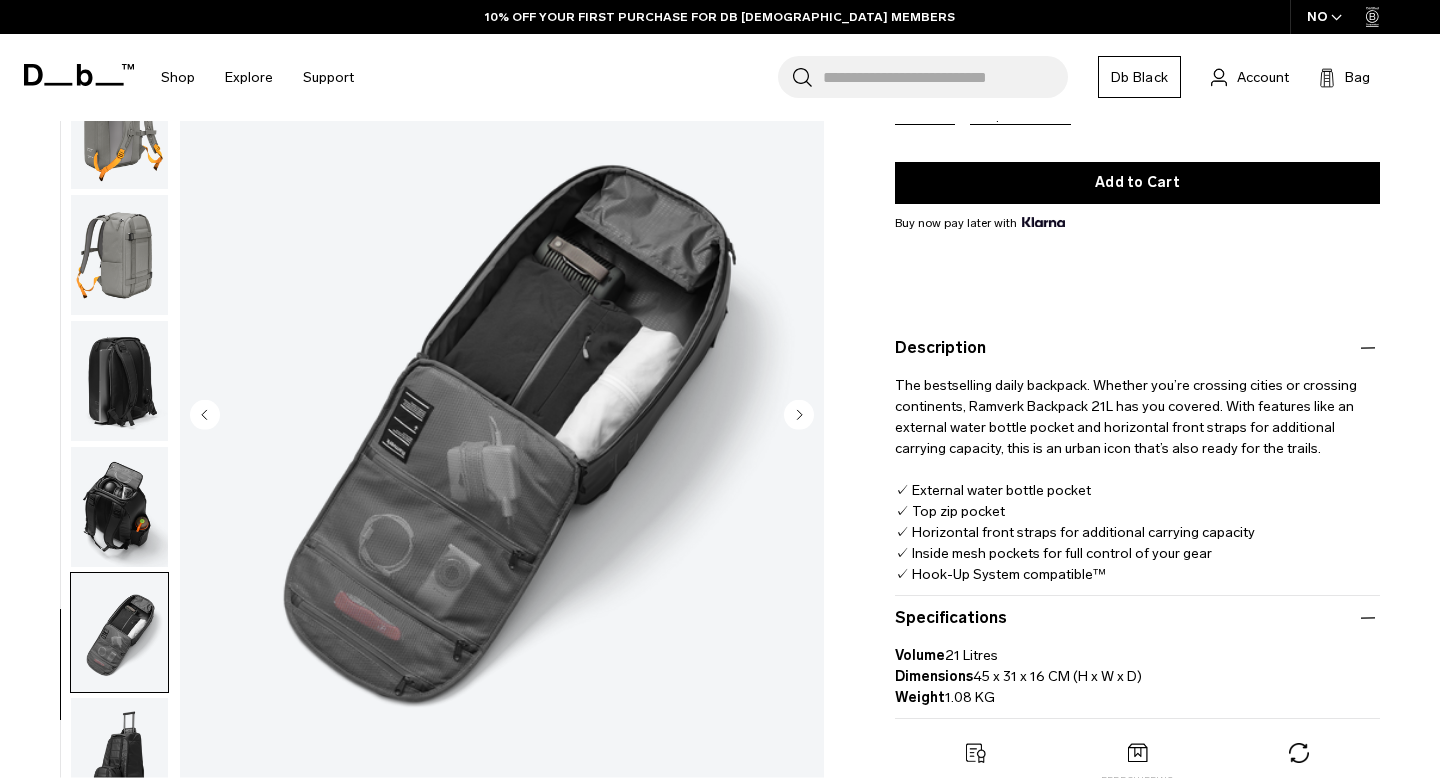 click at bounding box center [119, 507] 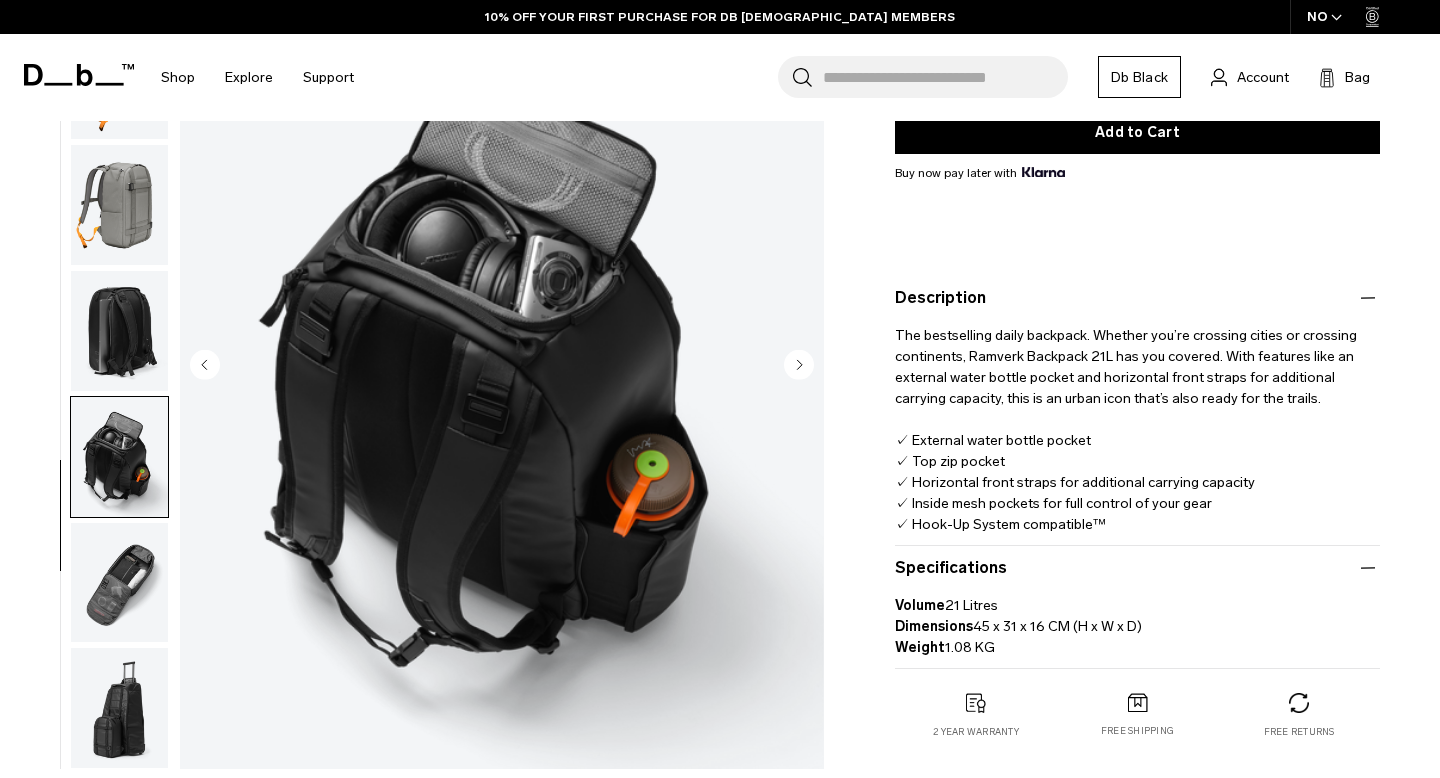 scroll, scrollTop: 480, scrollLeft: 0, axis: vertical 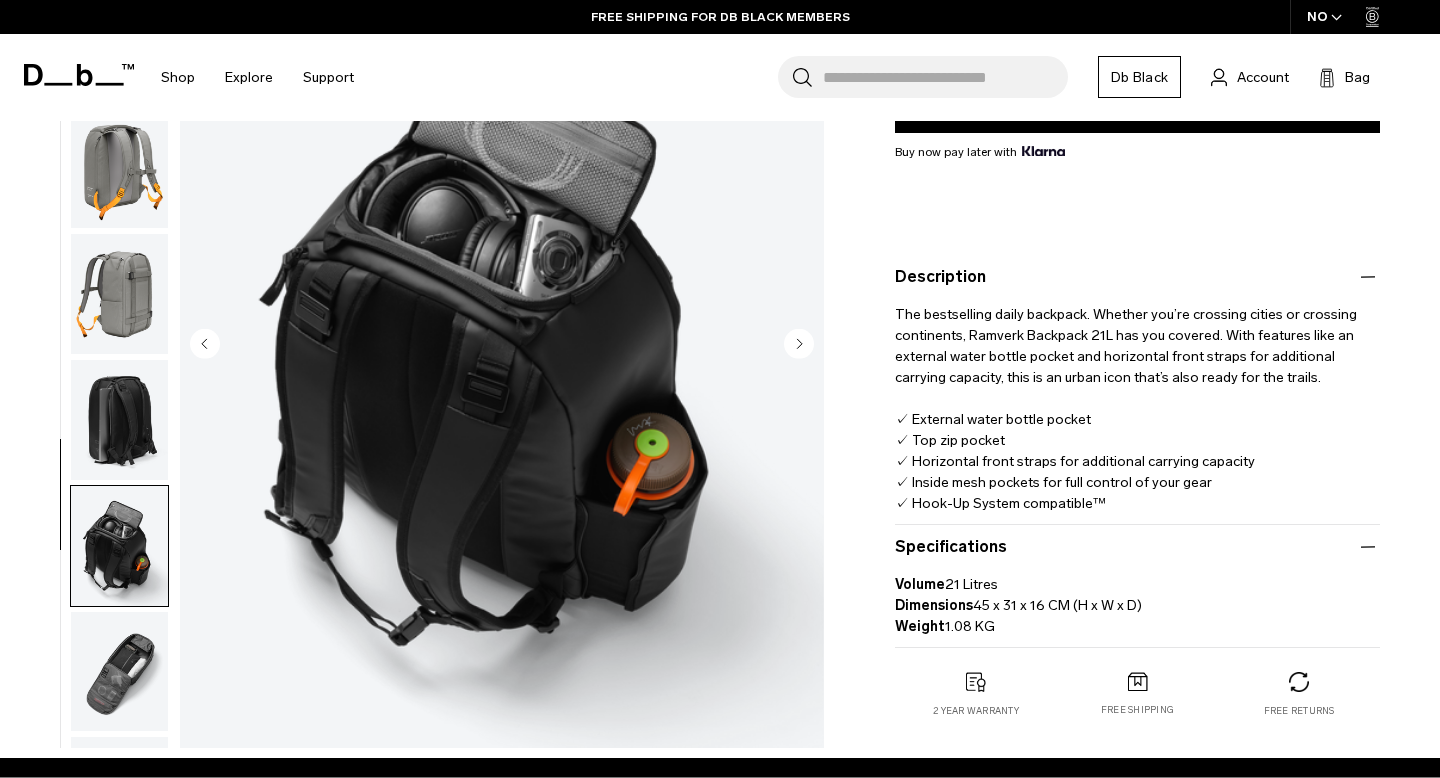 click at bounding box center (119, 671) 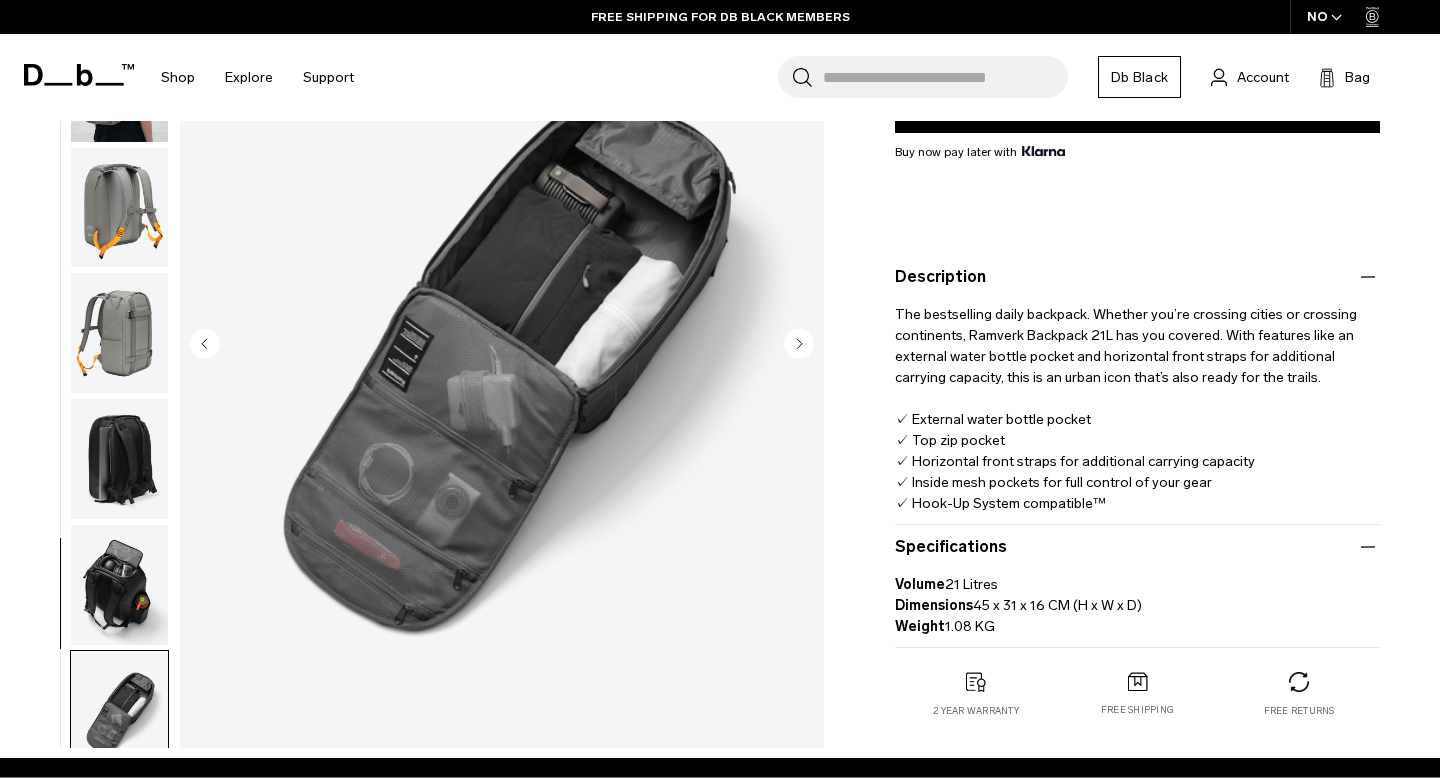 scroll, scrollTop: 46, scrollLeft: 0, axis: vertical 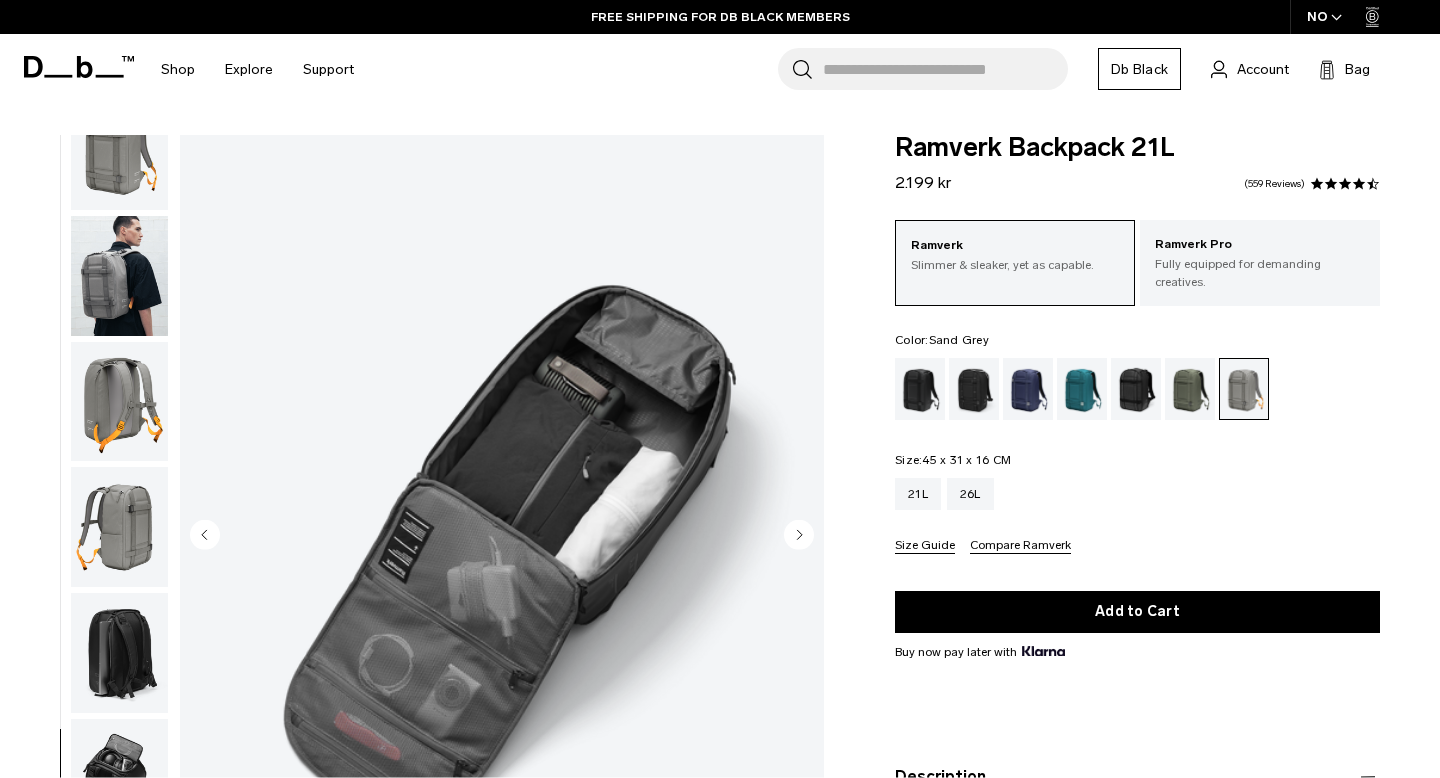 click at bounding box center (119, 276) 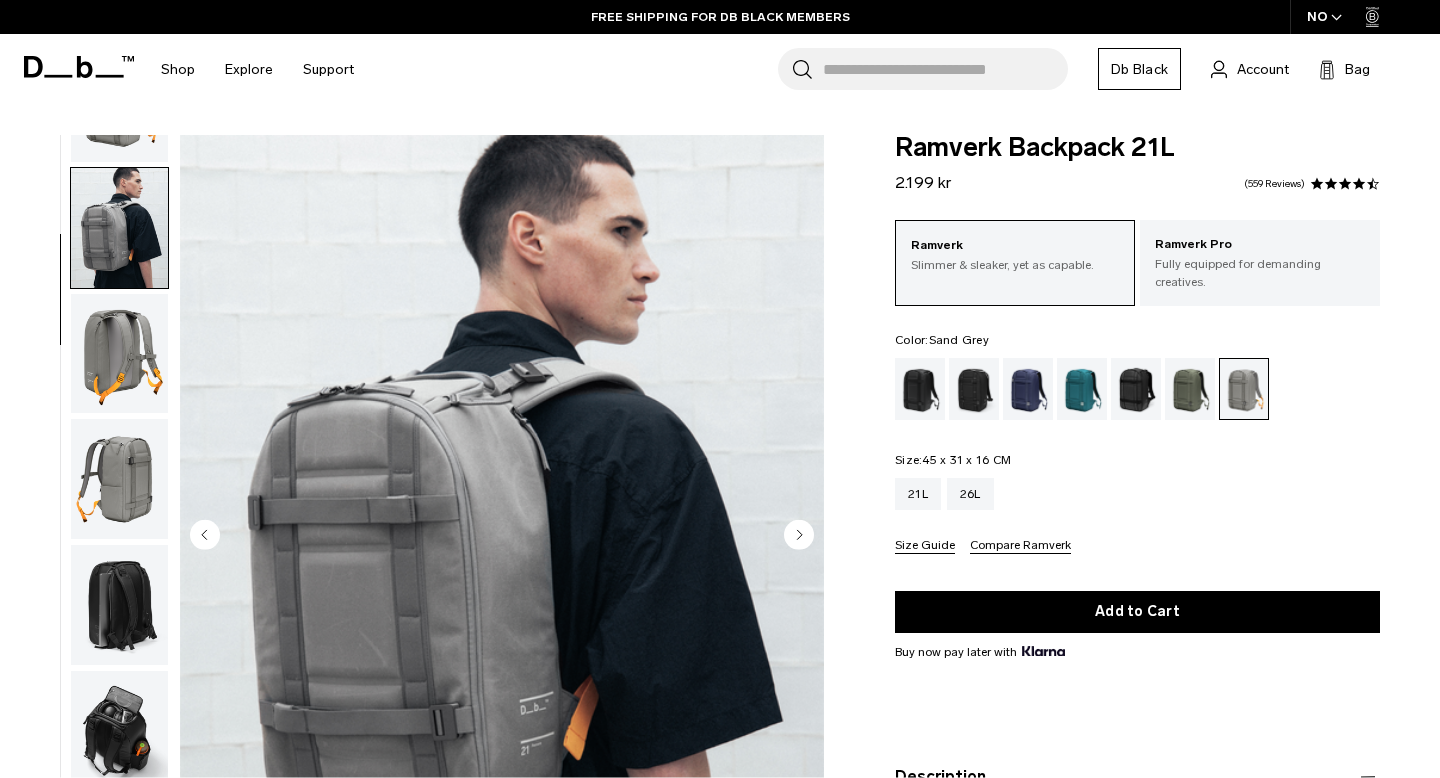 scroll, scrollTop: 126, scrollLeft: 0, axis: vertical 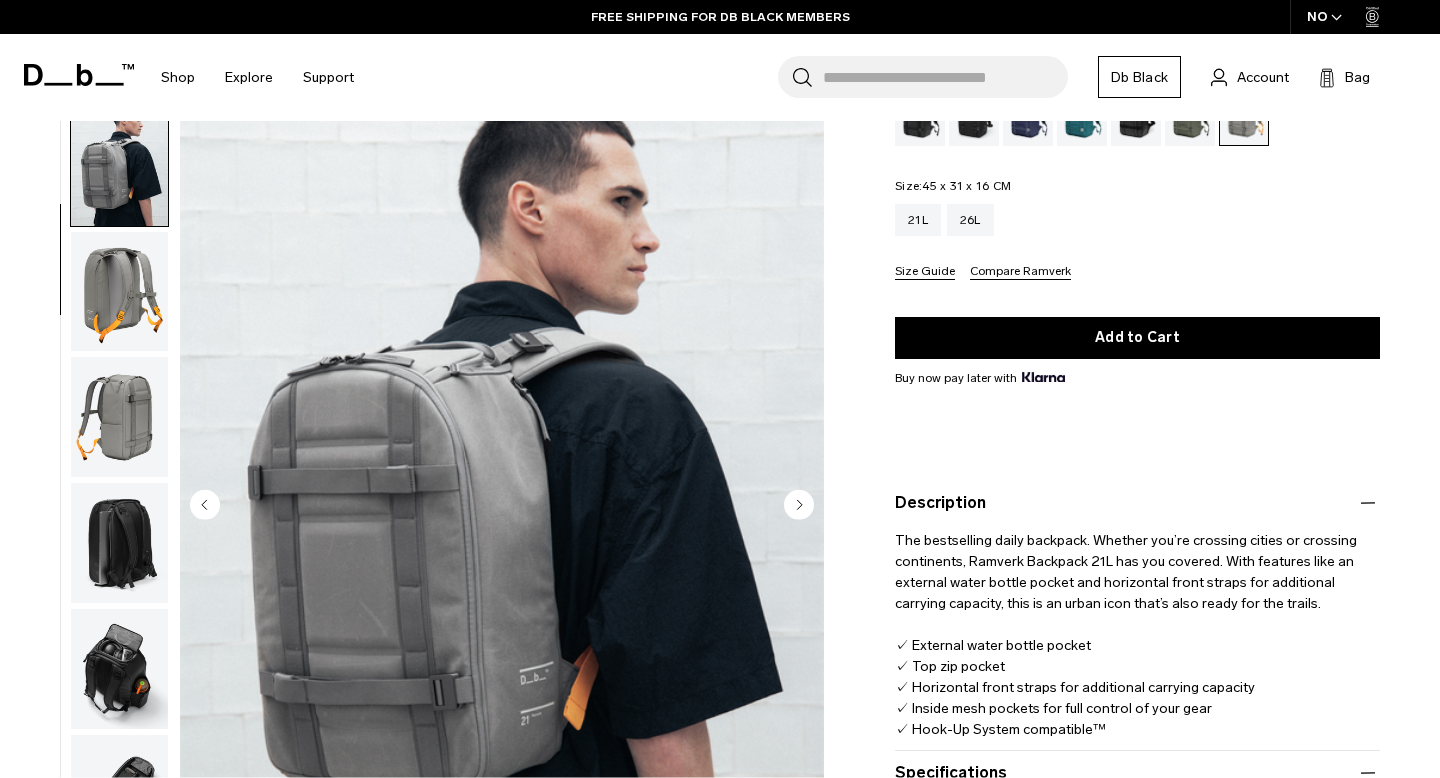 click at bounding box center [119, 417] 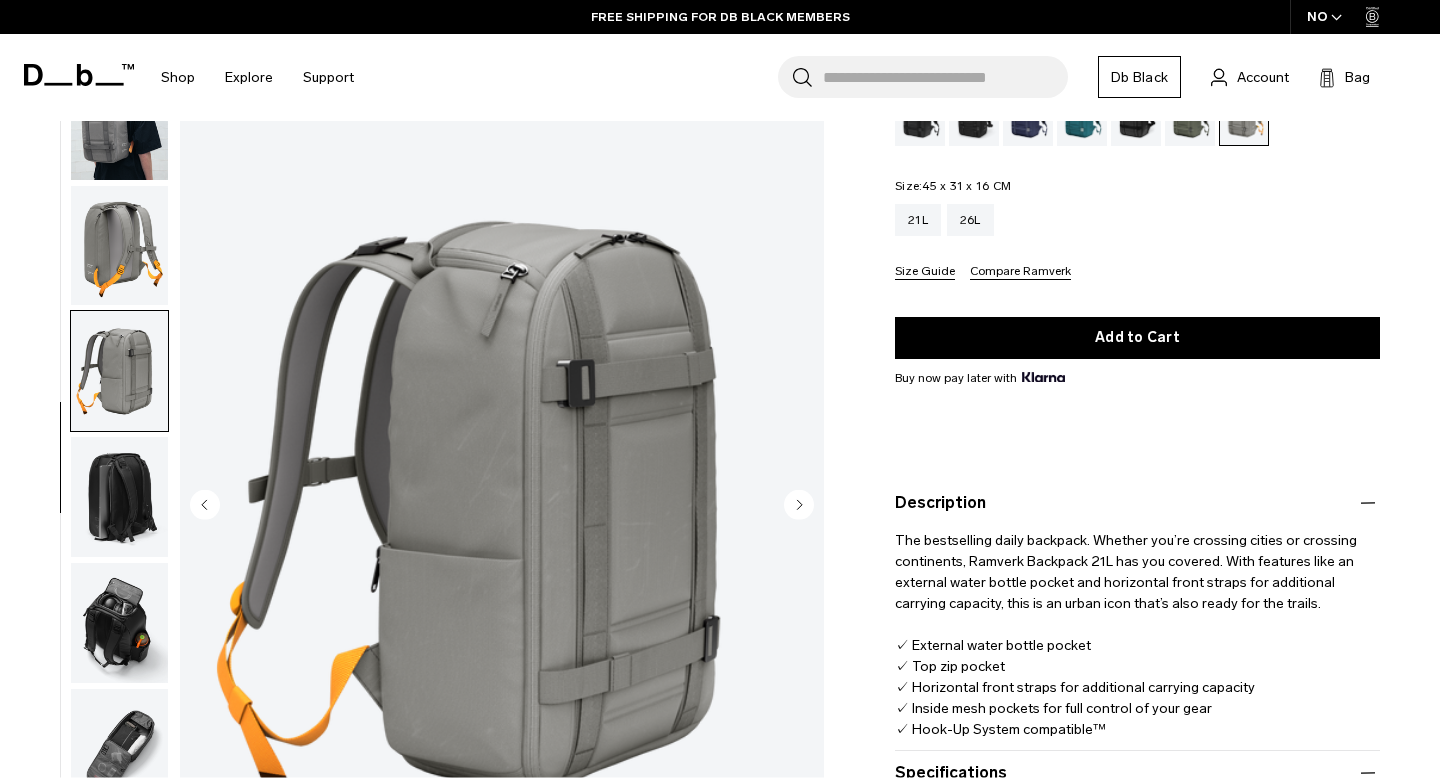 scroll, scrollTop: 198, scrollLeft: 0, axis: vertical 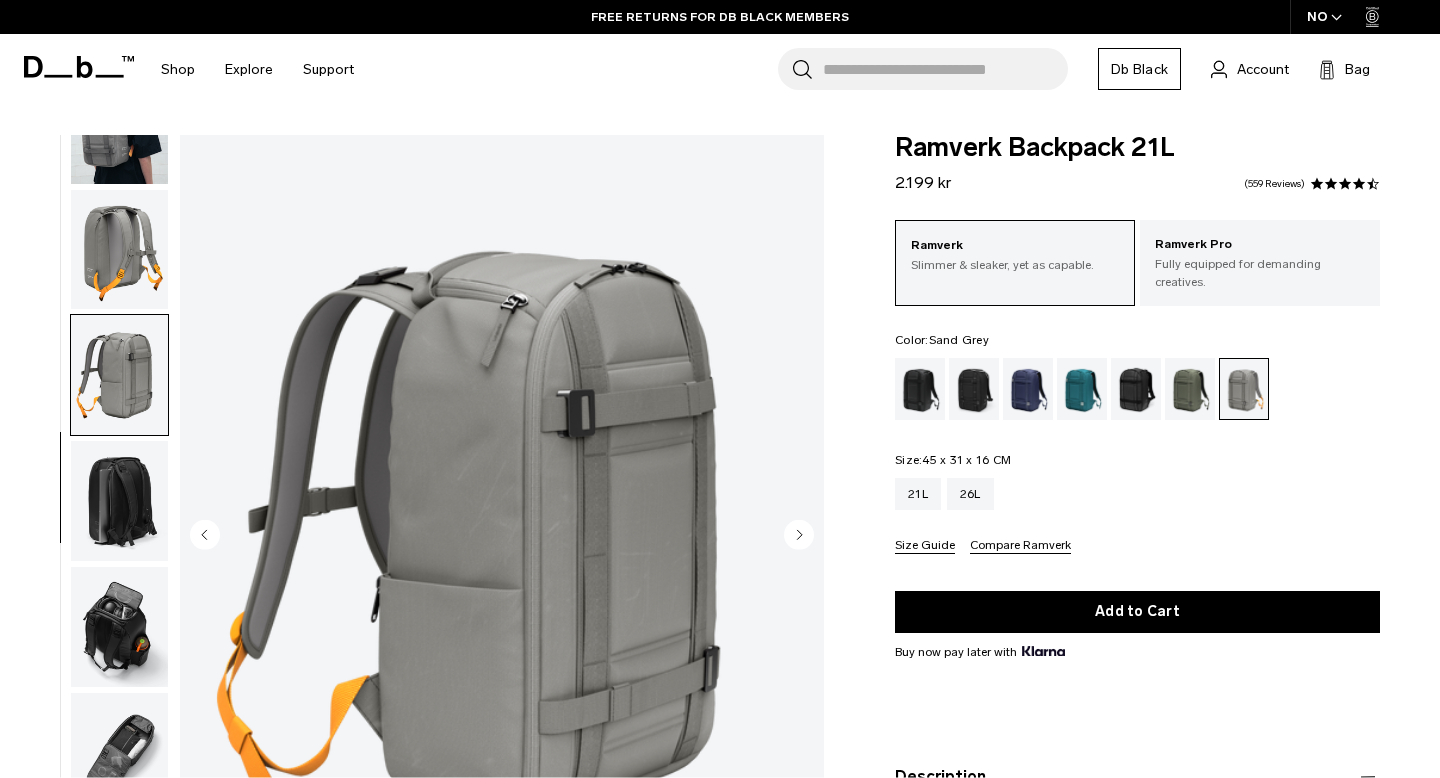 click at bounding box center (119, 124) 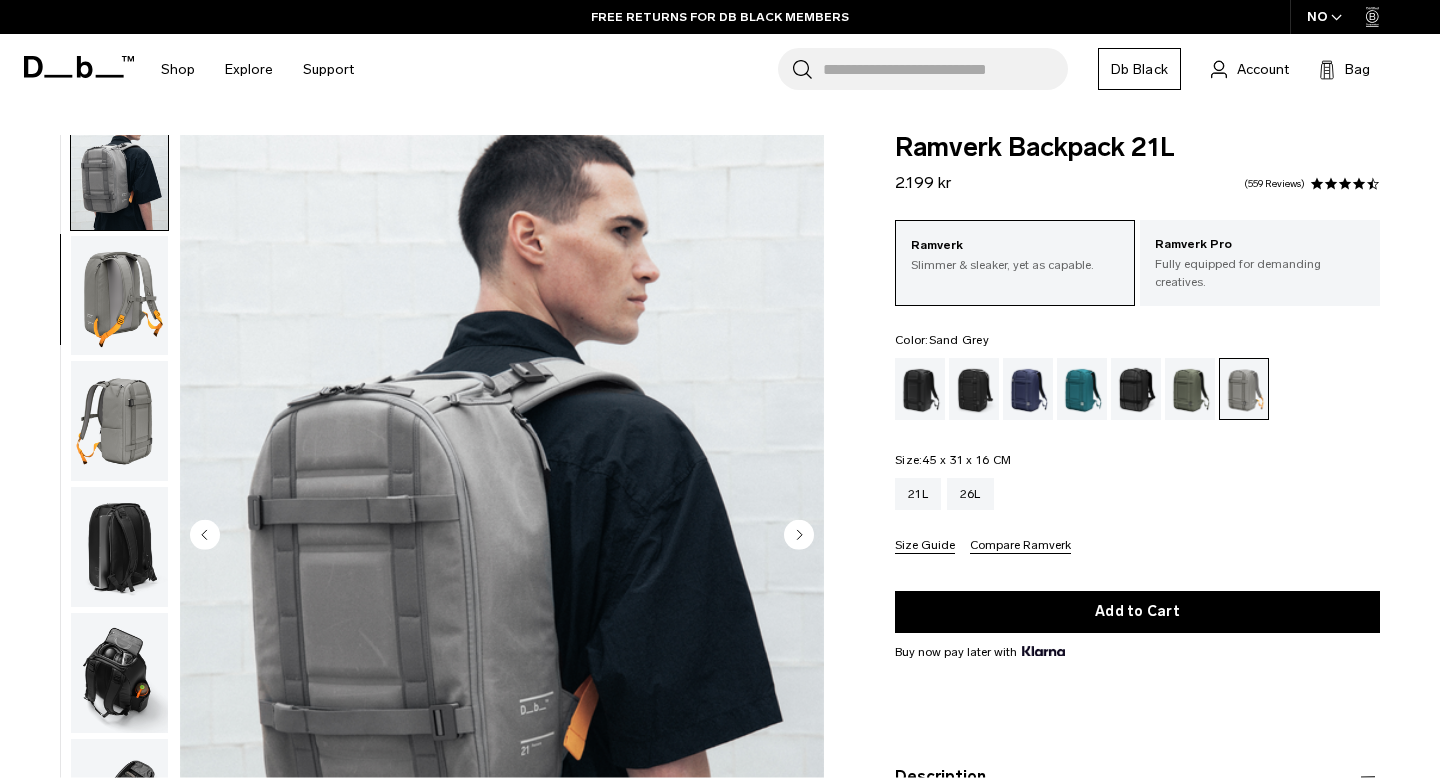 scroll, scrollTop: 126, scrollLeft: 0, axis: vertical 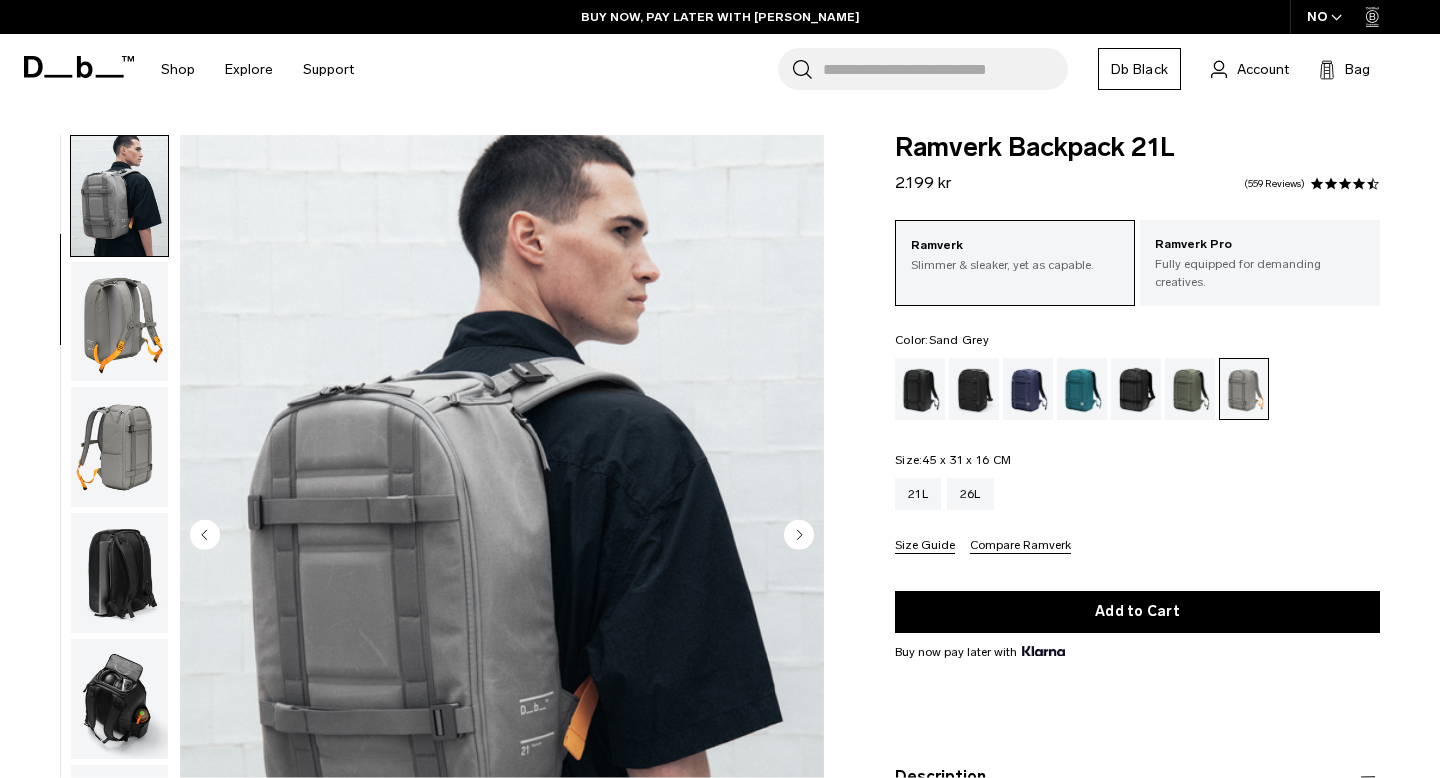 click at bounding box center (119, 447) 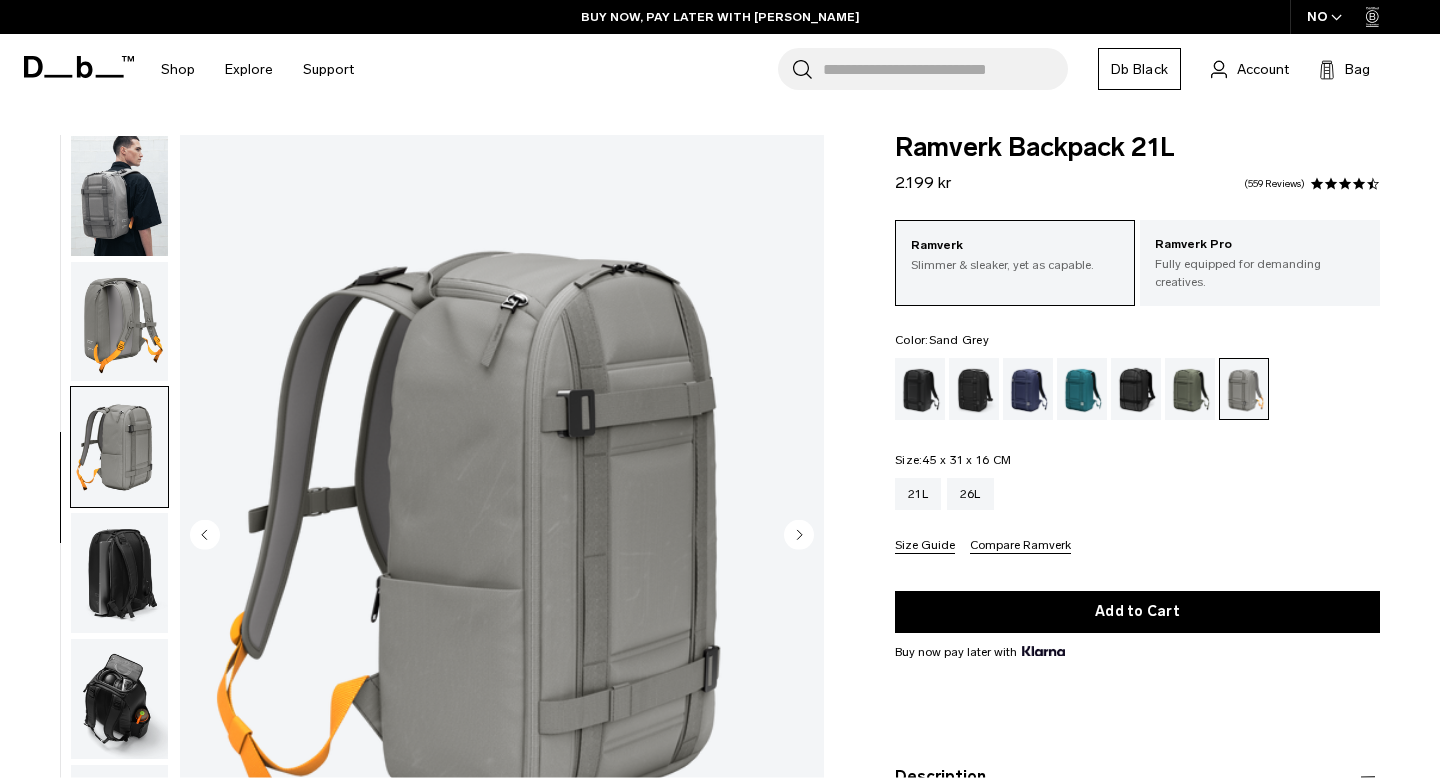 scroll, scrollTop: 198, scrollLeft: 0, axis: vertical 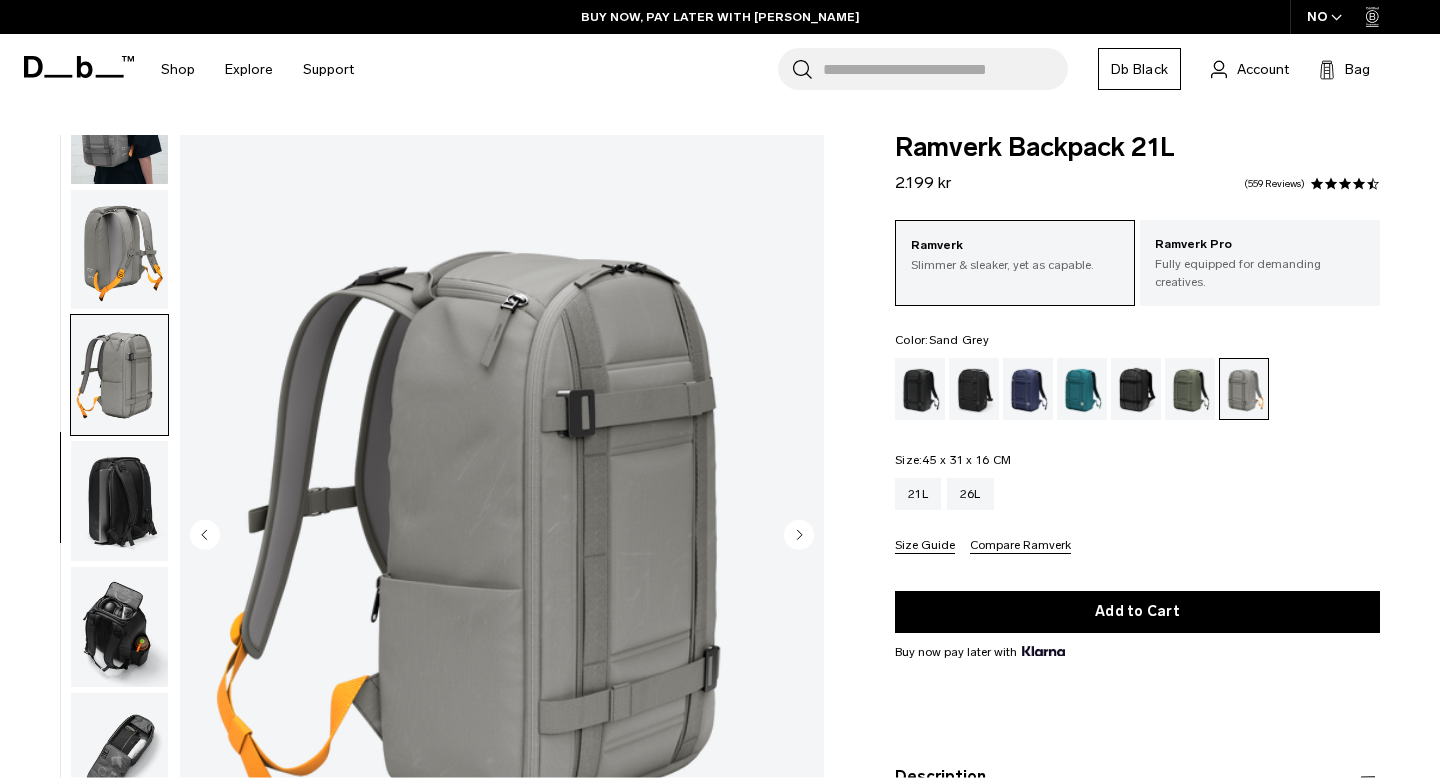 click at bounding box center [119, 501] 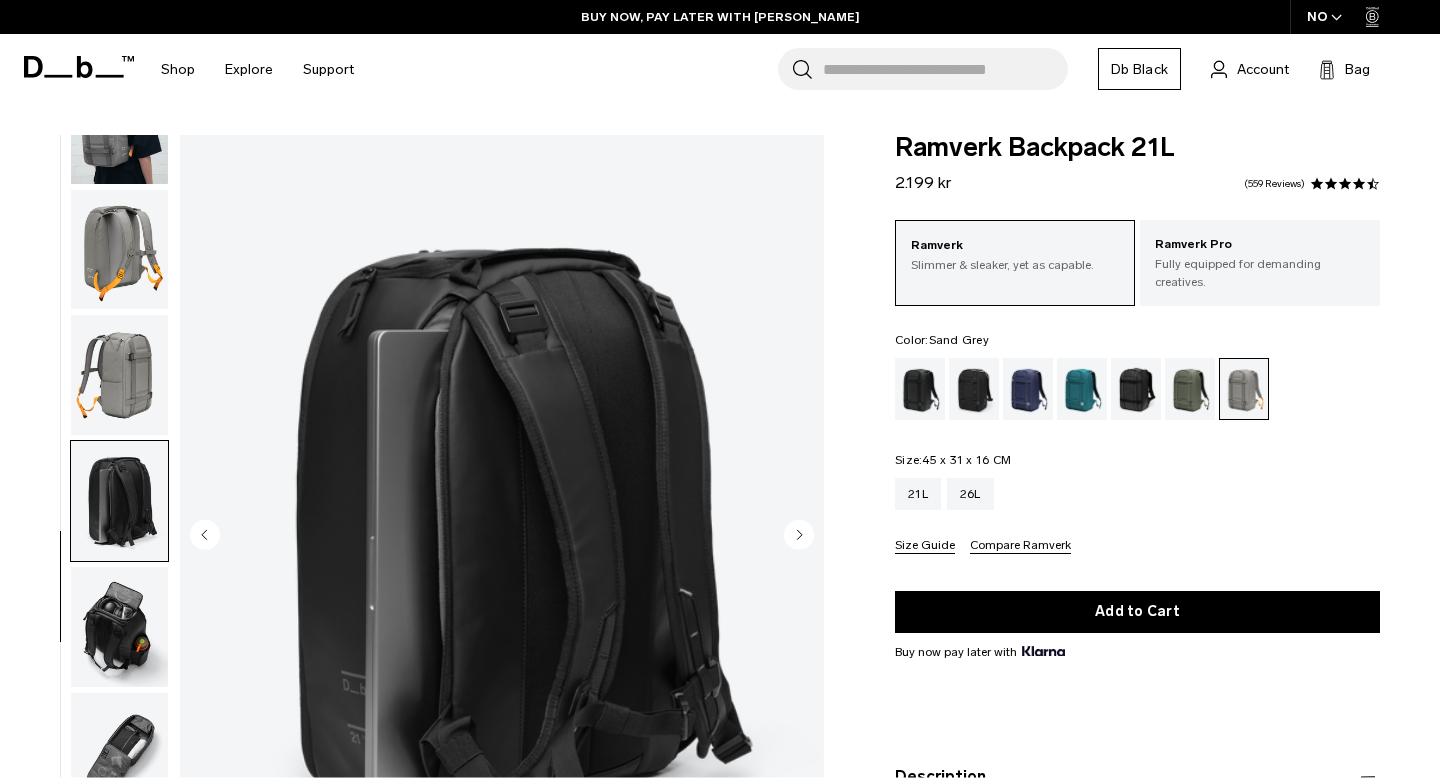 click at bounding box center (119, 375) 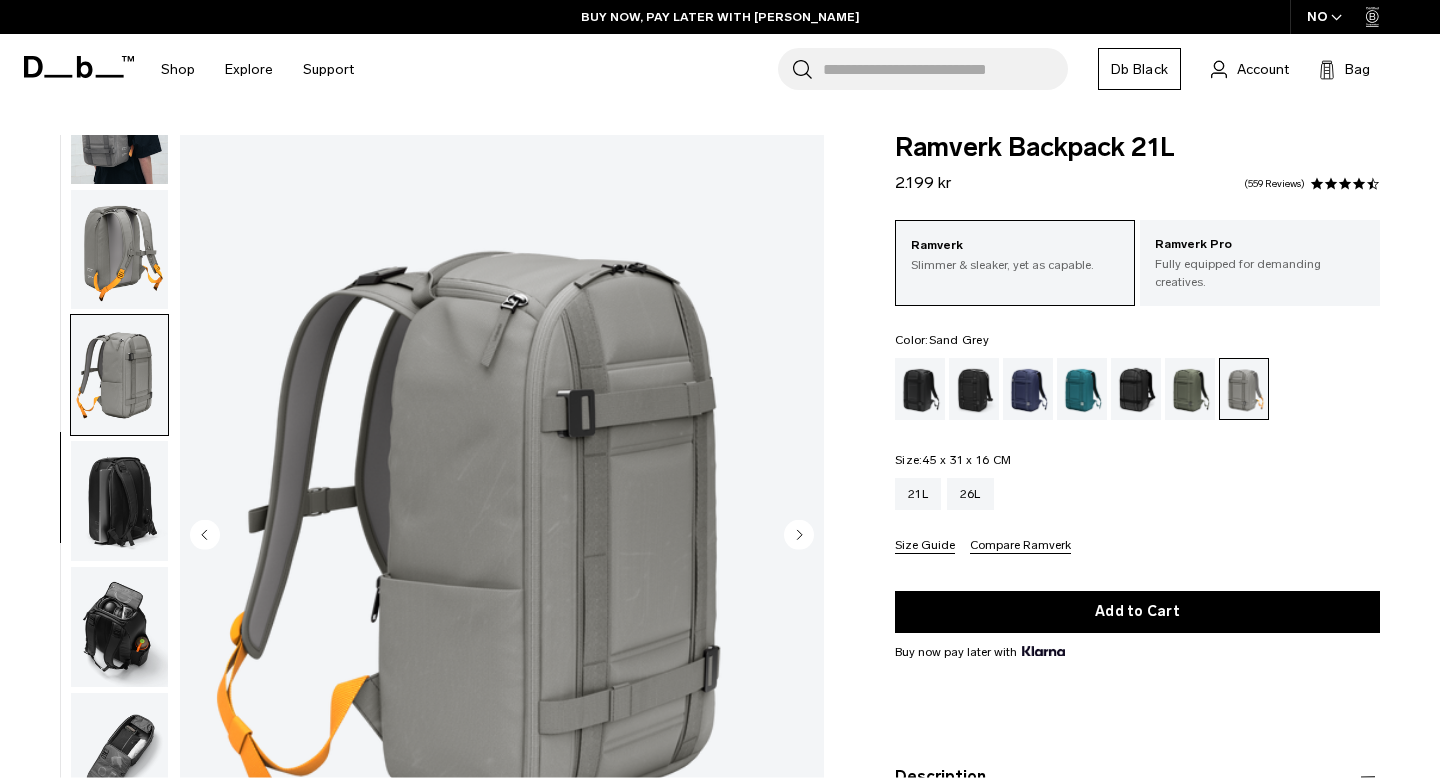 click at bounding box center (119, 250) 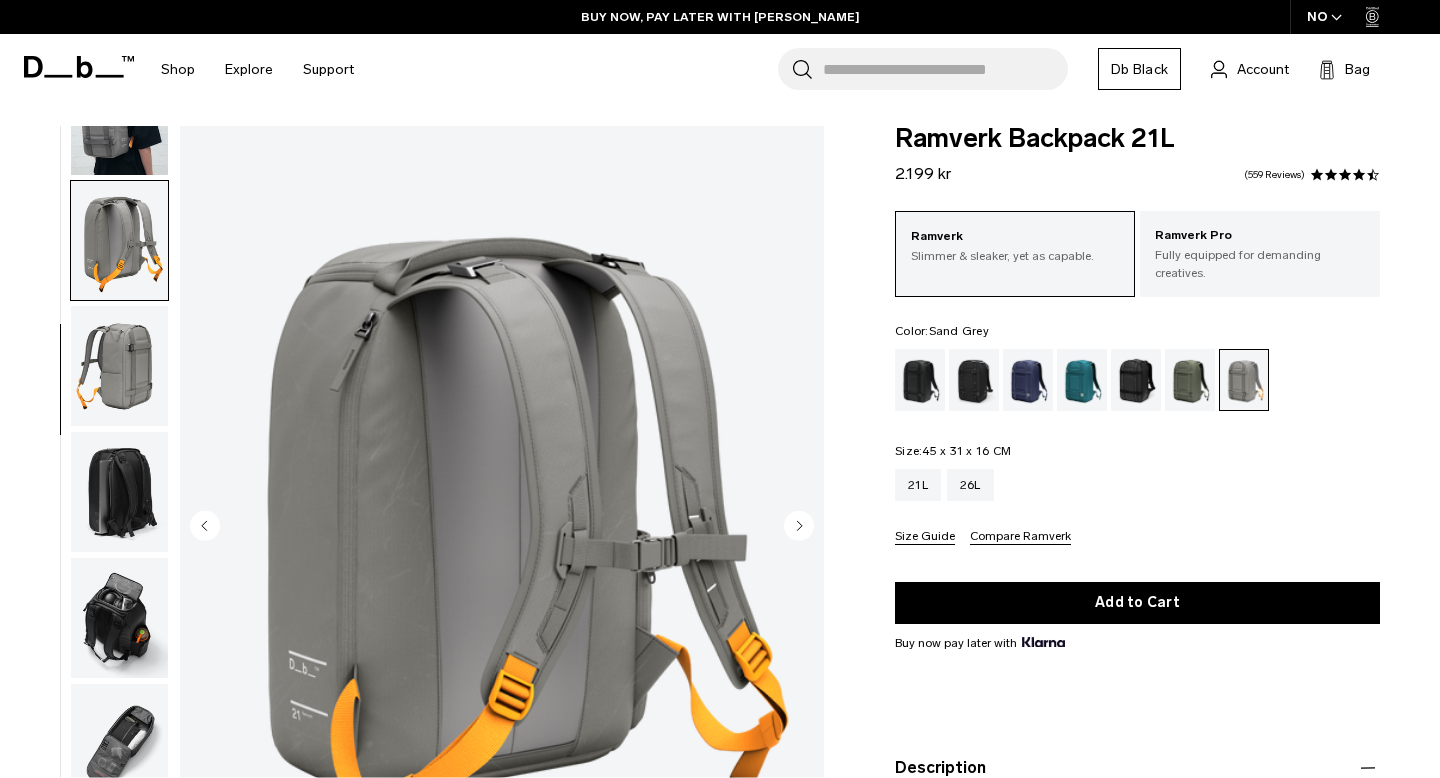 scroll, scrollTop: 0, scrollLeft: 0, axis: both 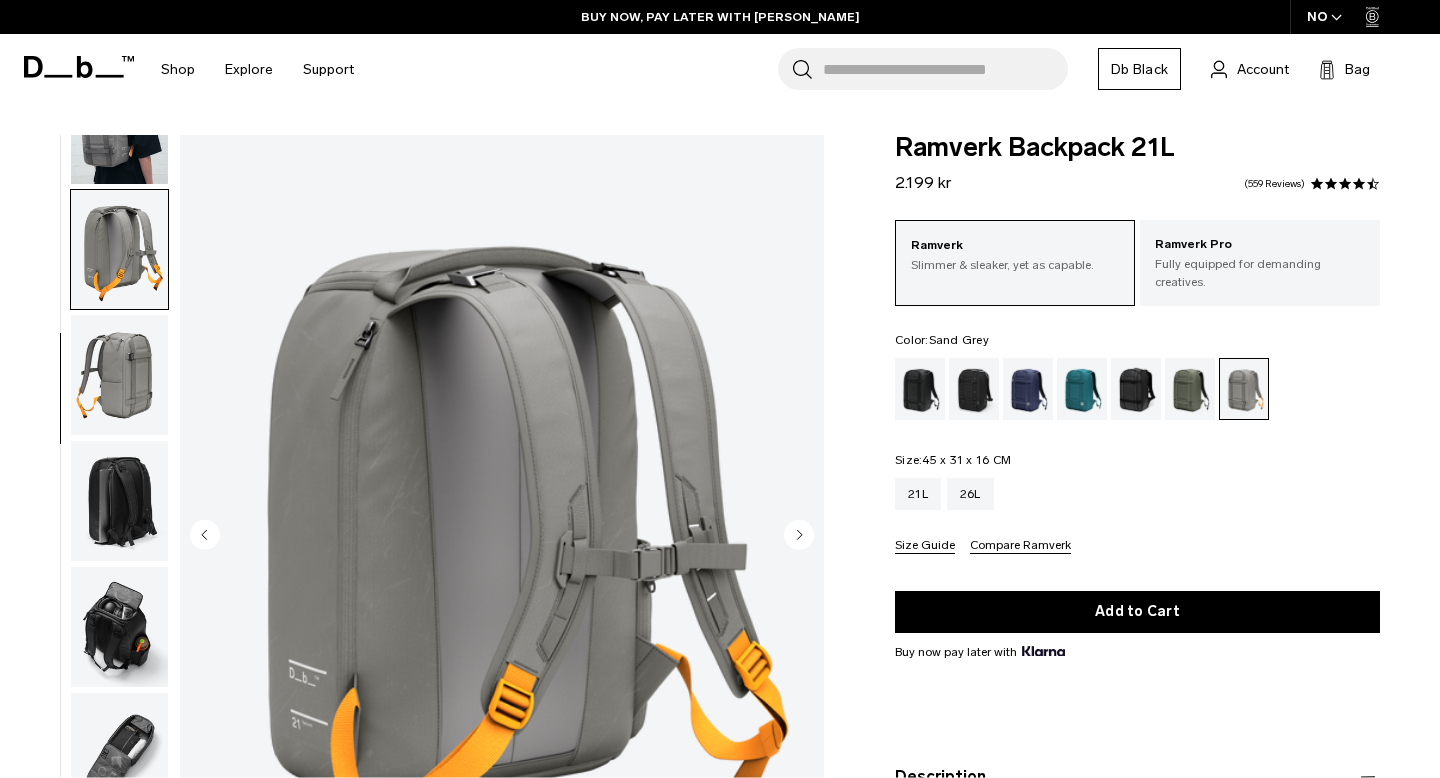 click at bounding box center (119, 537) 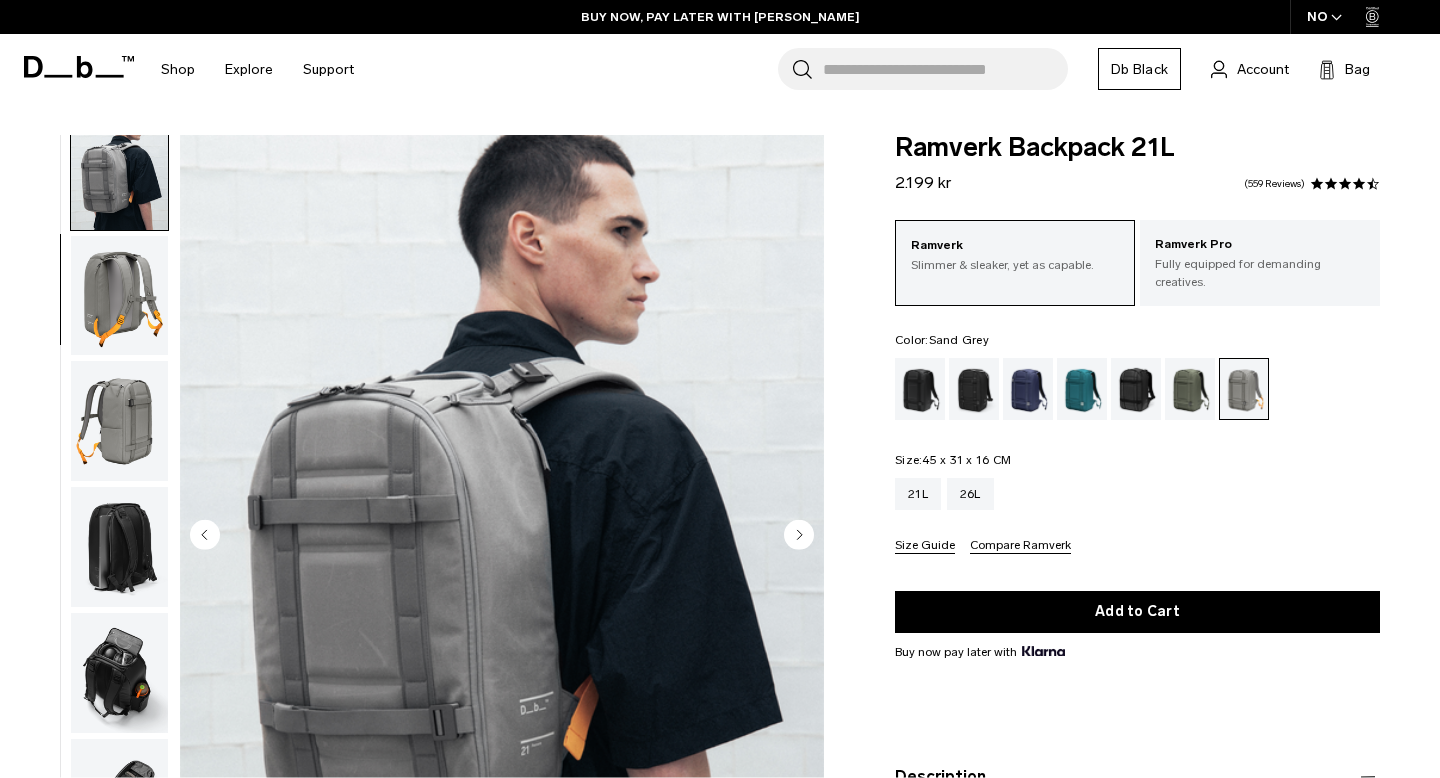 scroll, scrollTop: 126, scrollLeft: 0, axis: vertical 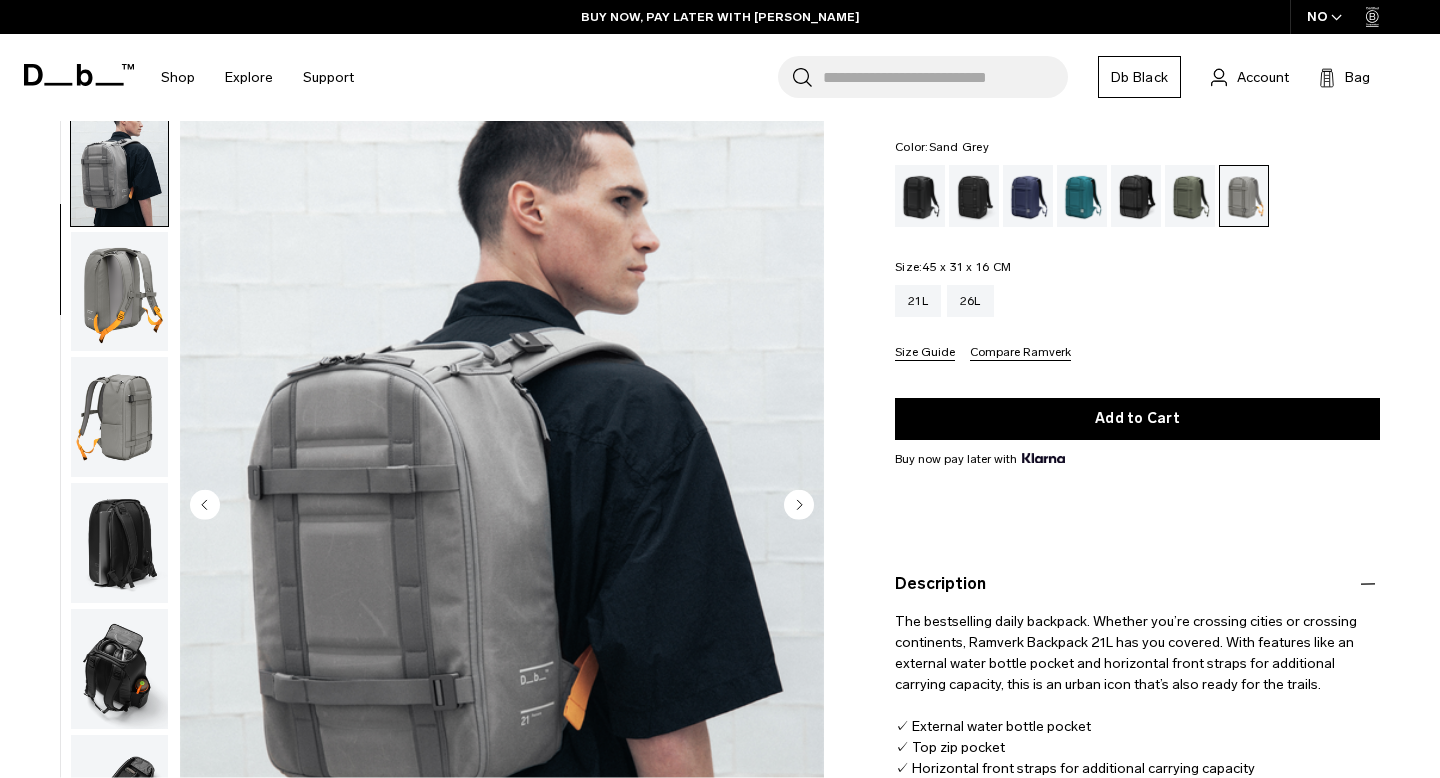 click at bounding box center [119, 292] 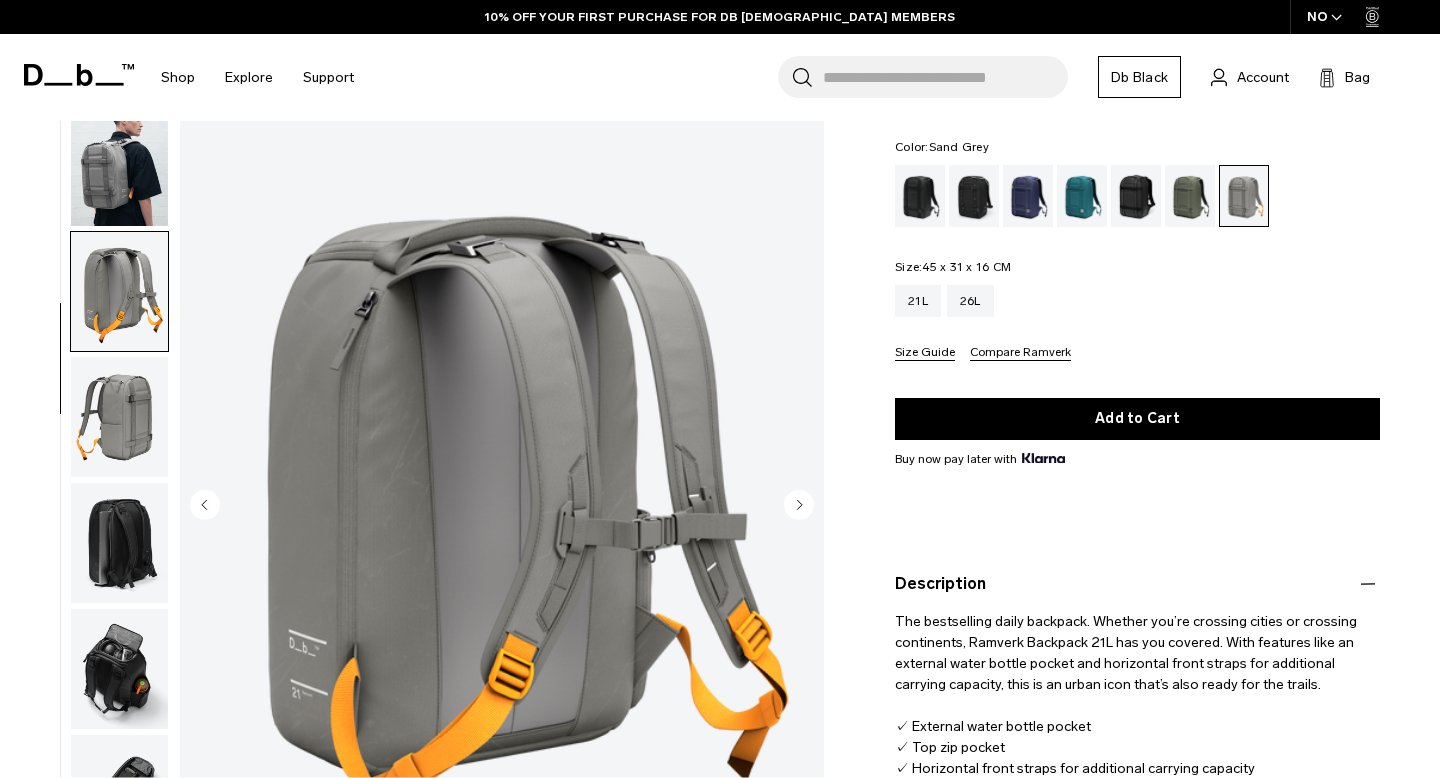 scroll, scrollTop: 198, scrollLeft: 0, axis: vertical 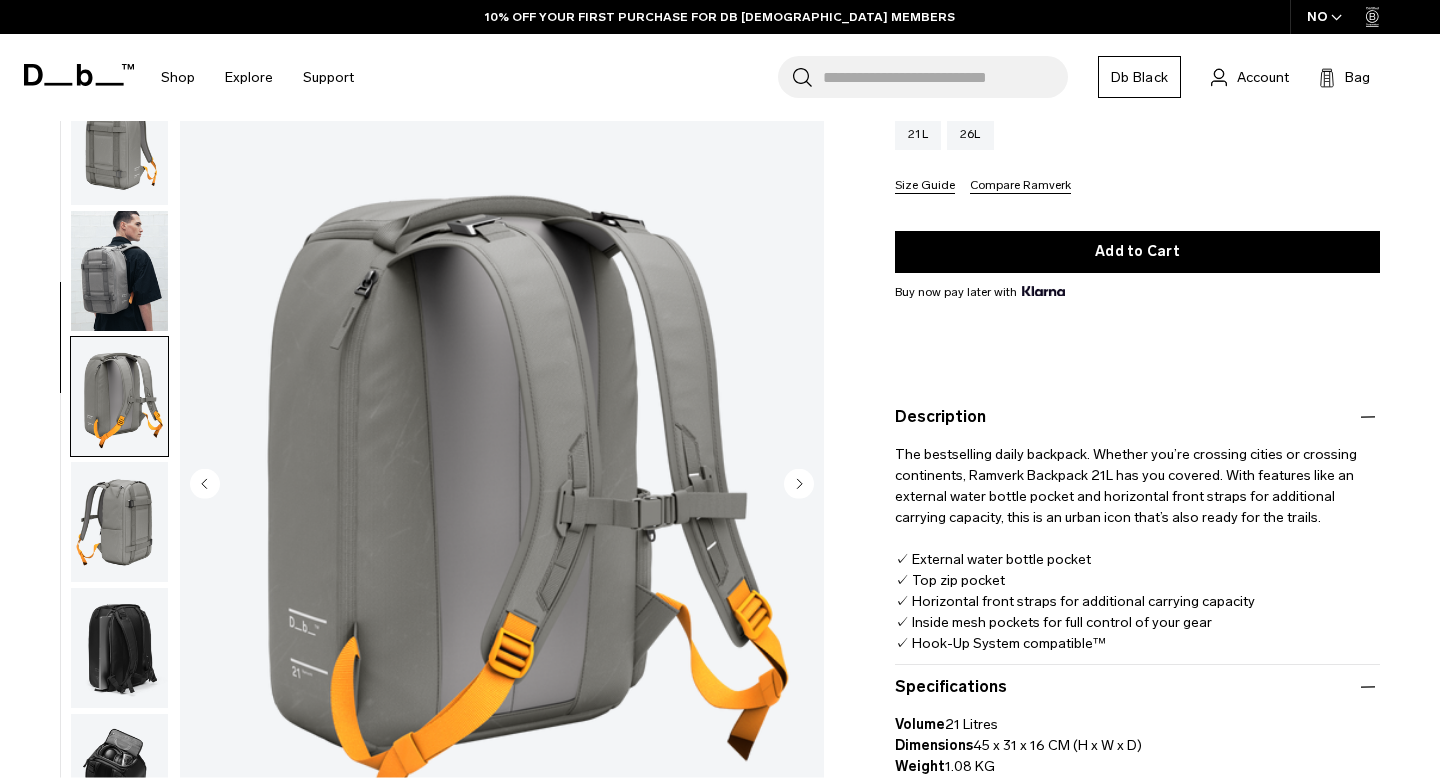 click at bounding box center (119, 145) 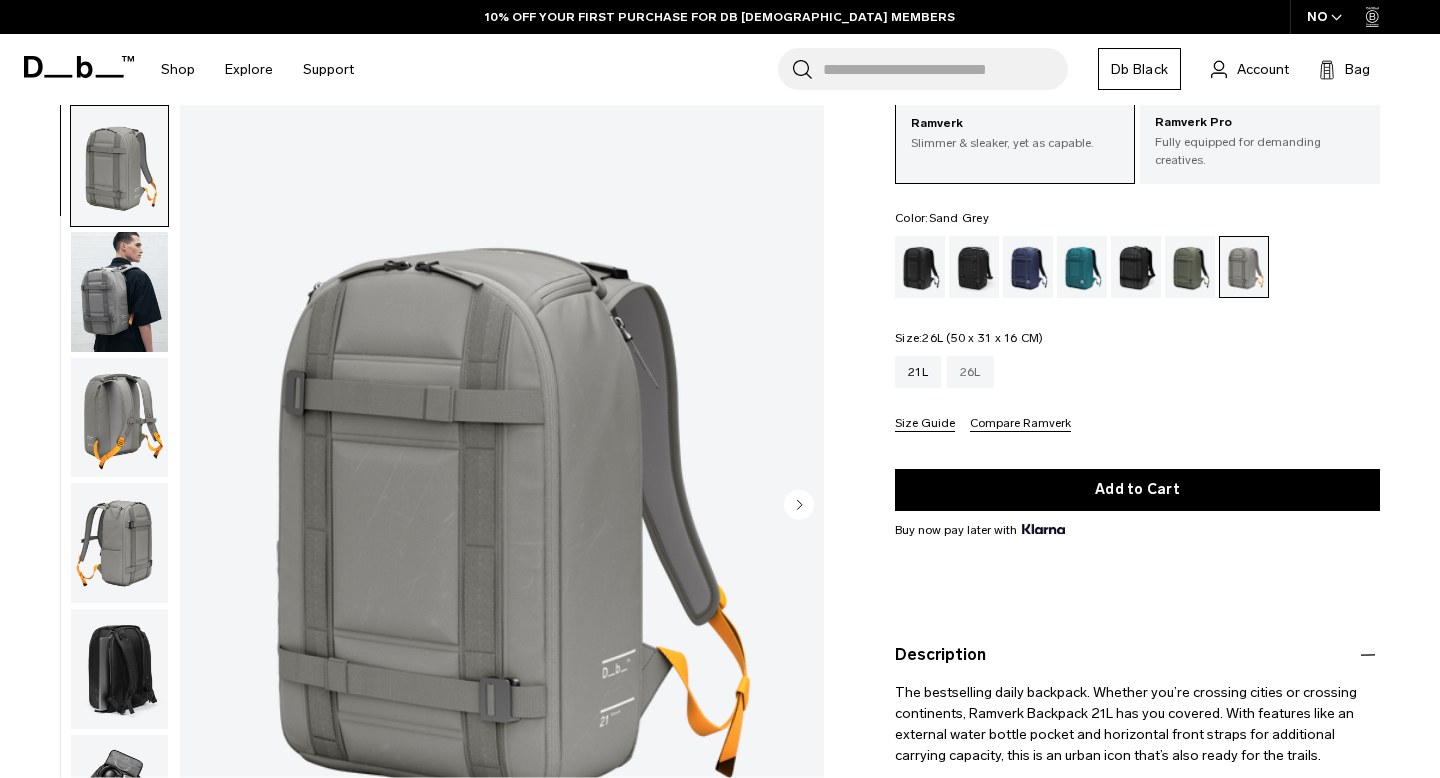 scroll, scrollTop: 0, scrollLeft: 0, axis: both 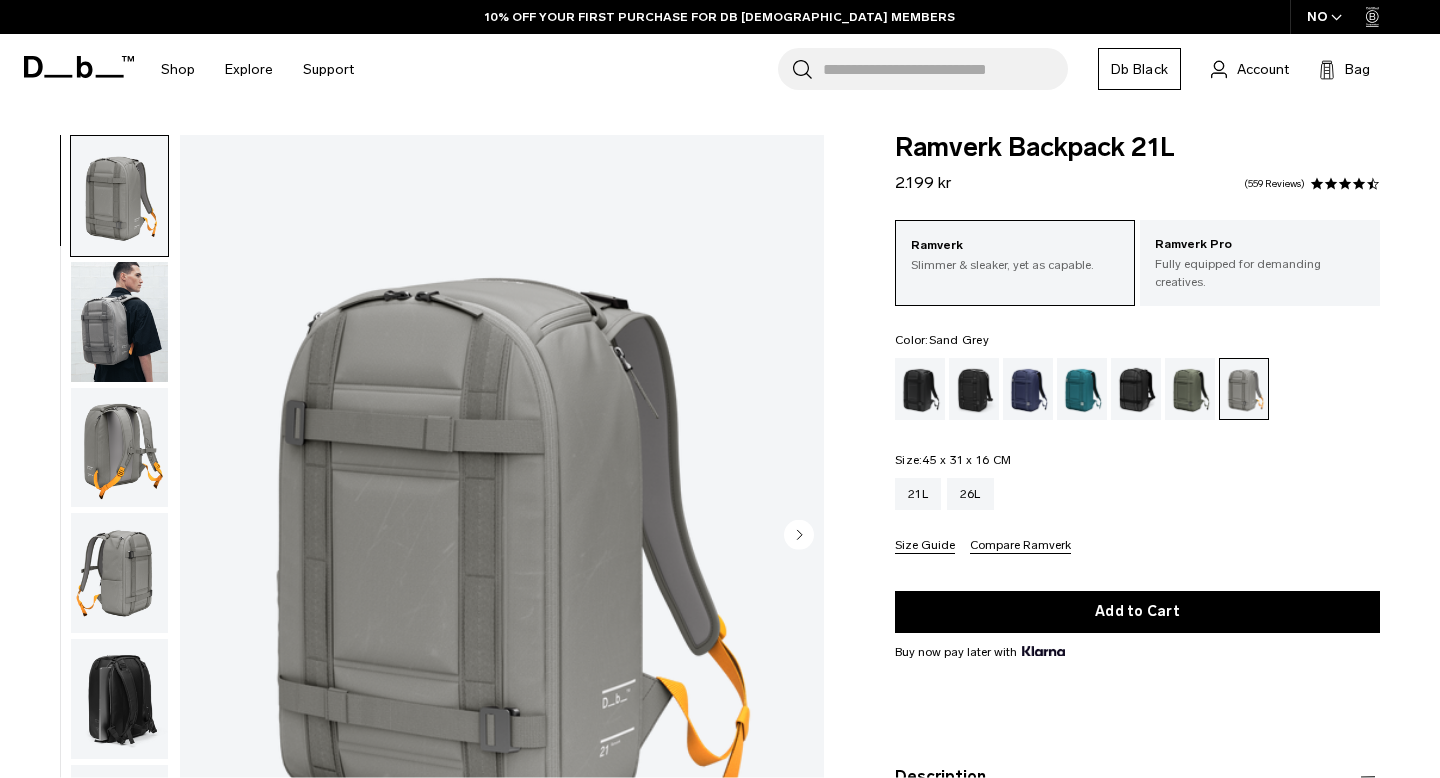 click at bounding box center (119, 322) 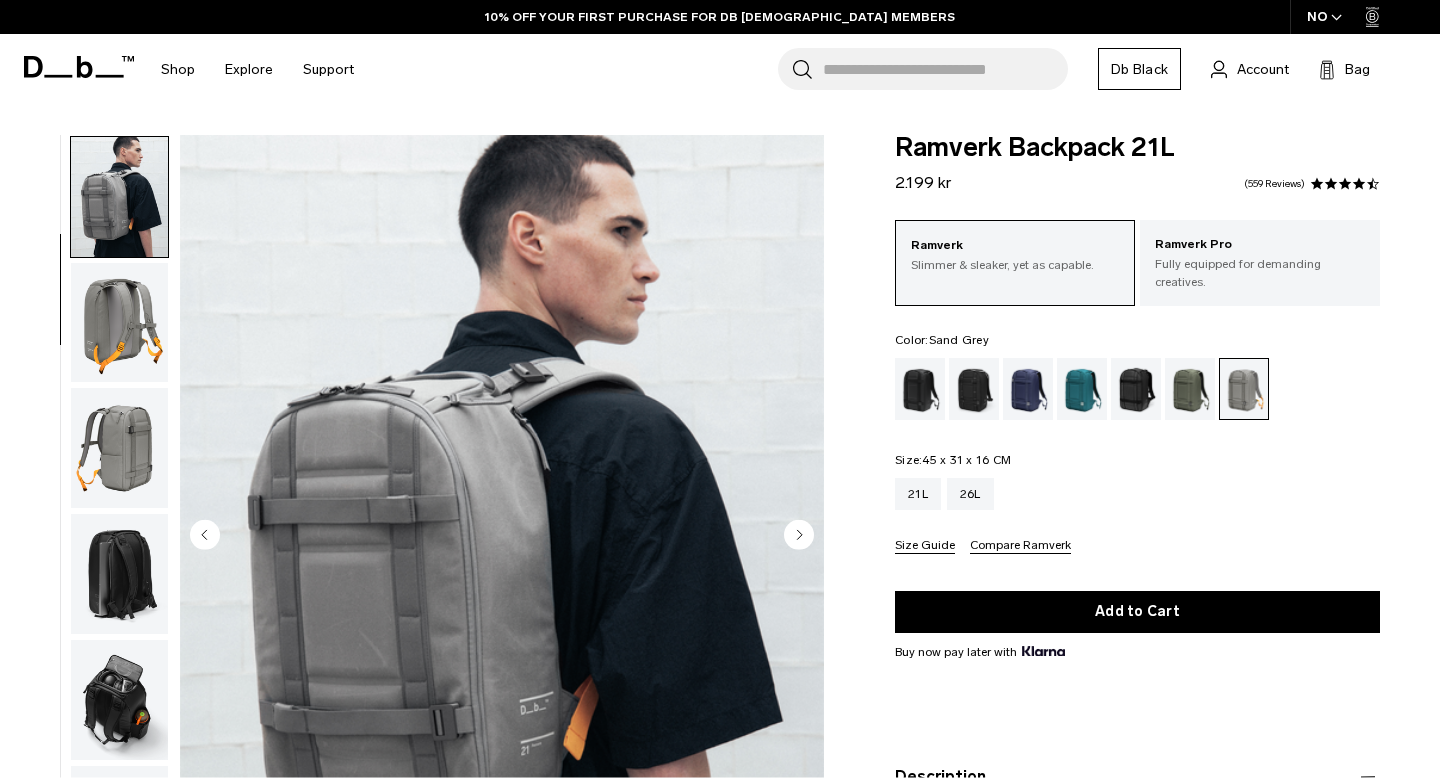 scroll, scrollTop: 126, scrollLeft: 0, axis: vertical 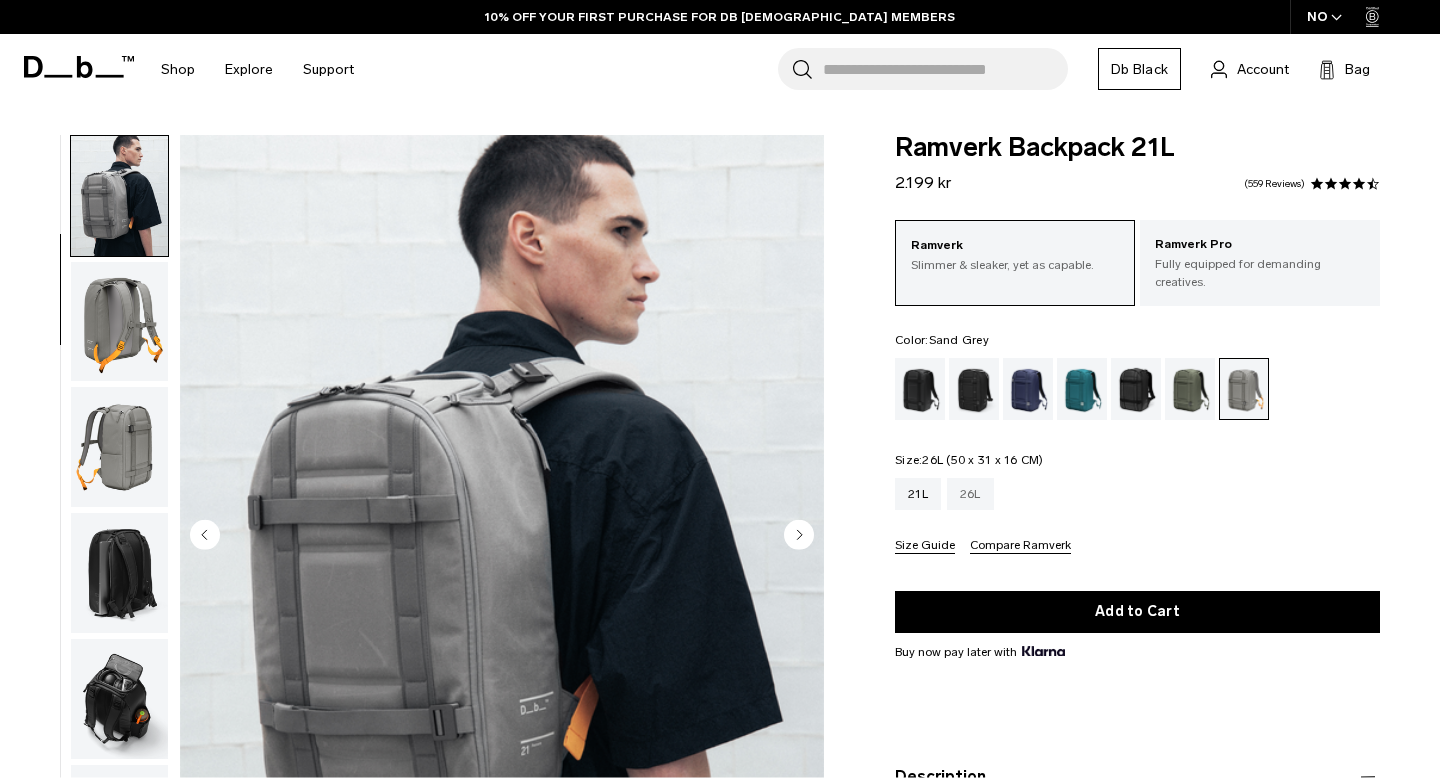 click on "26L" at bounding box center [970, 494] 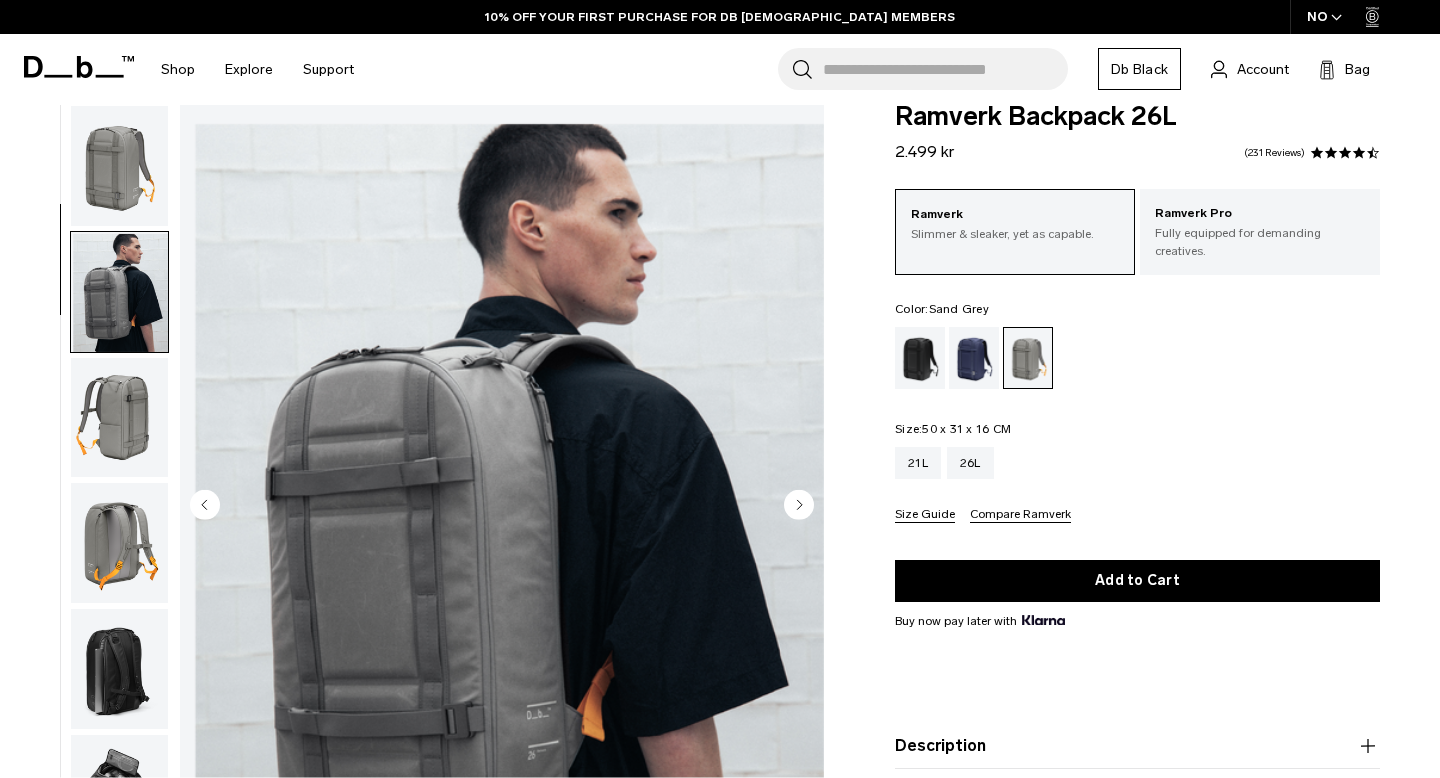 scroll, scrollTop: 0, scrollLeft: 0, axis: both 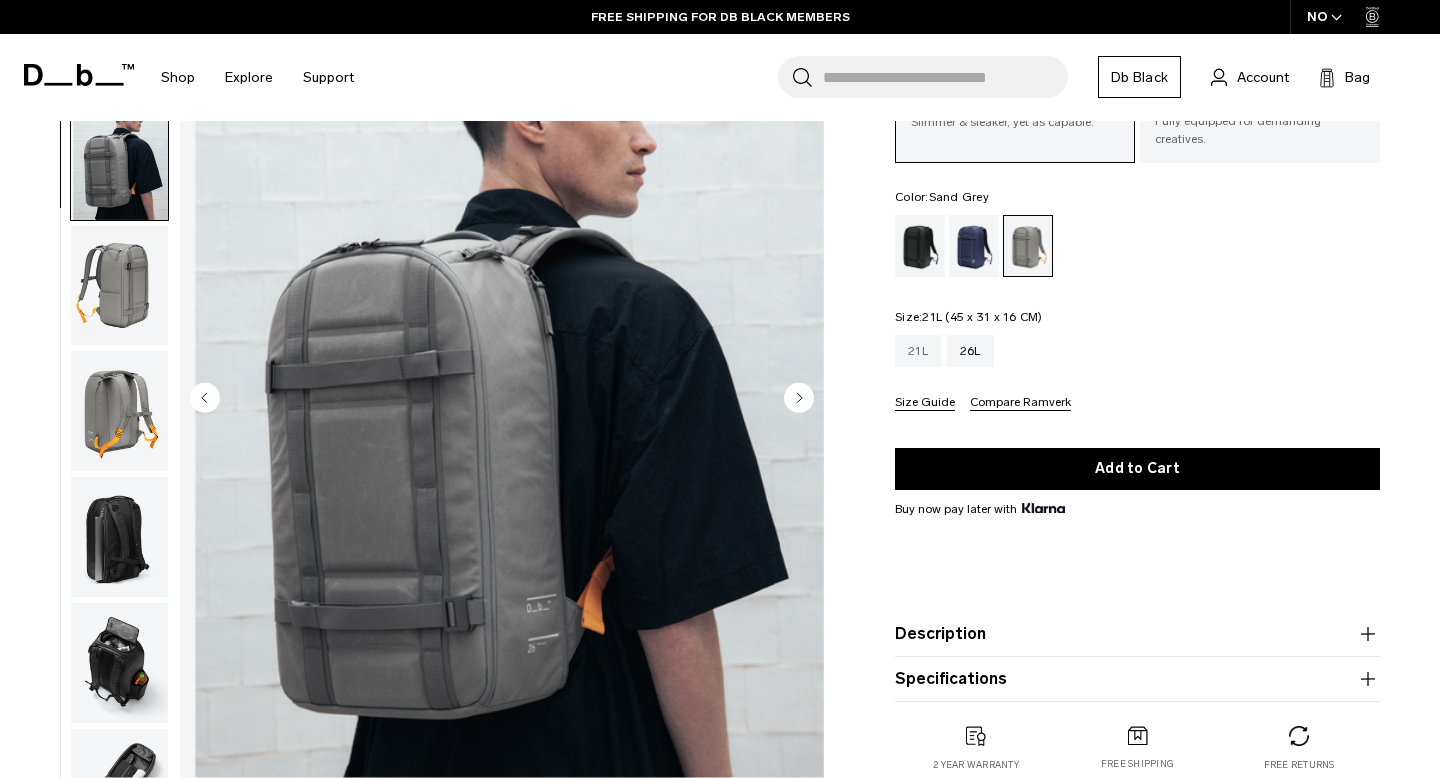 click on "21L" at bounding box center [918, 351] 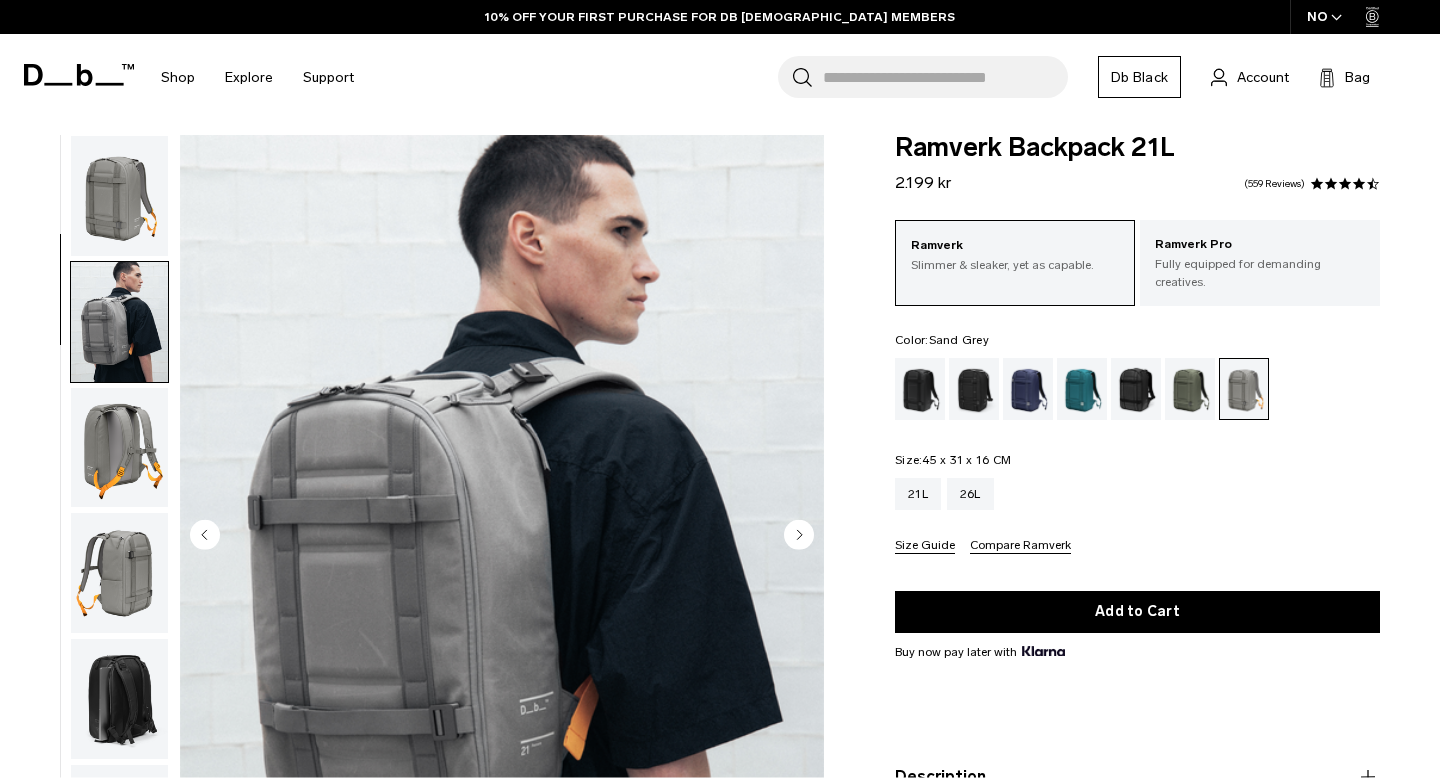 scroll, scrollTop: 9, scrollLeft: 0, axis: vertical 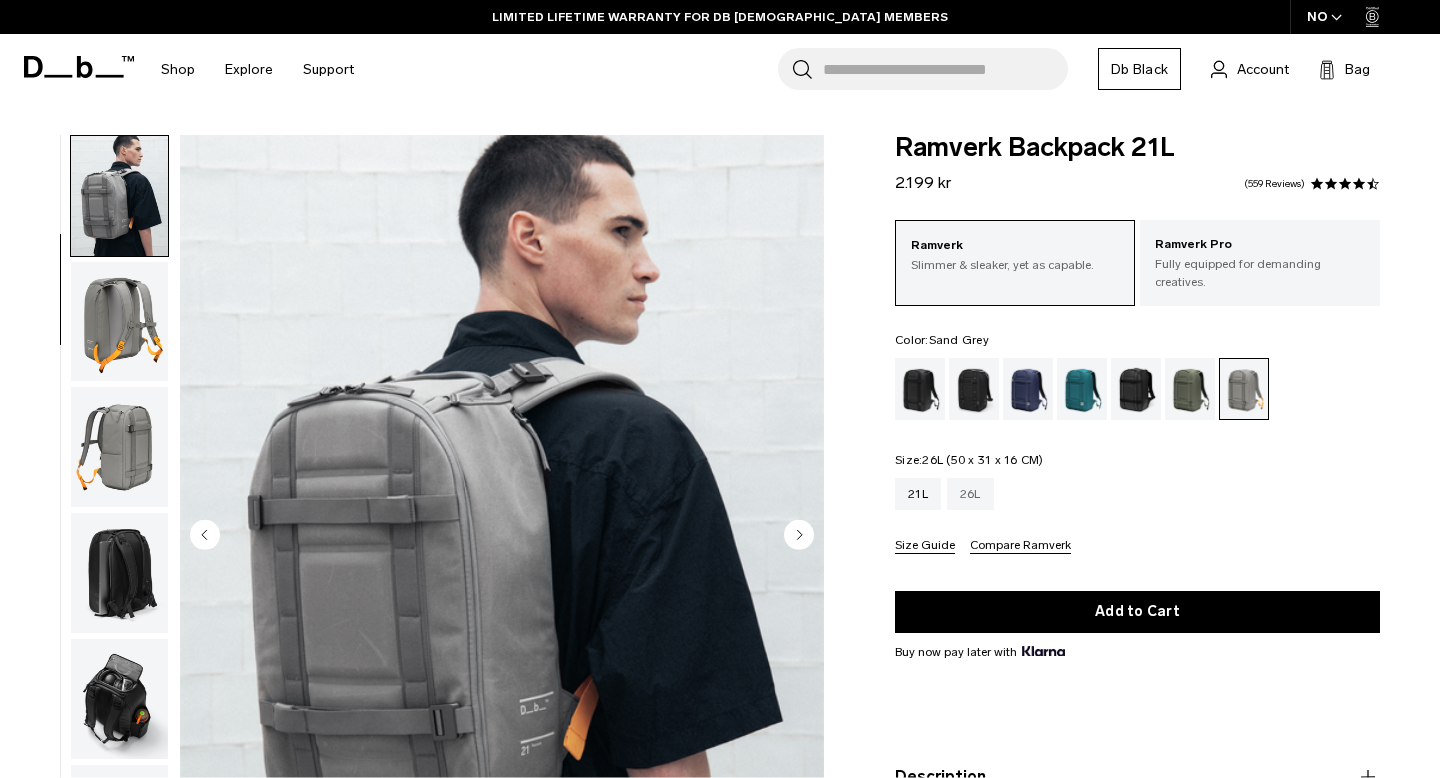 click on "26L" at bounding box center [970, 494] 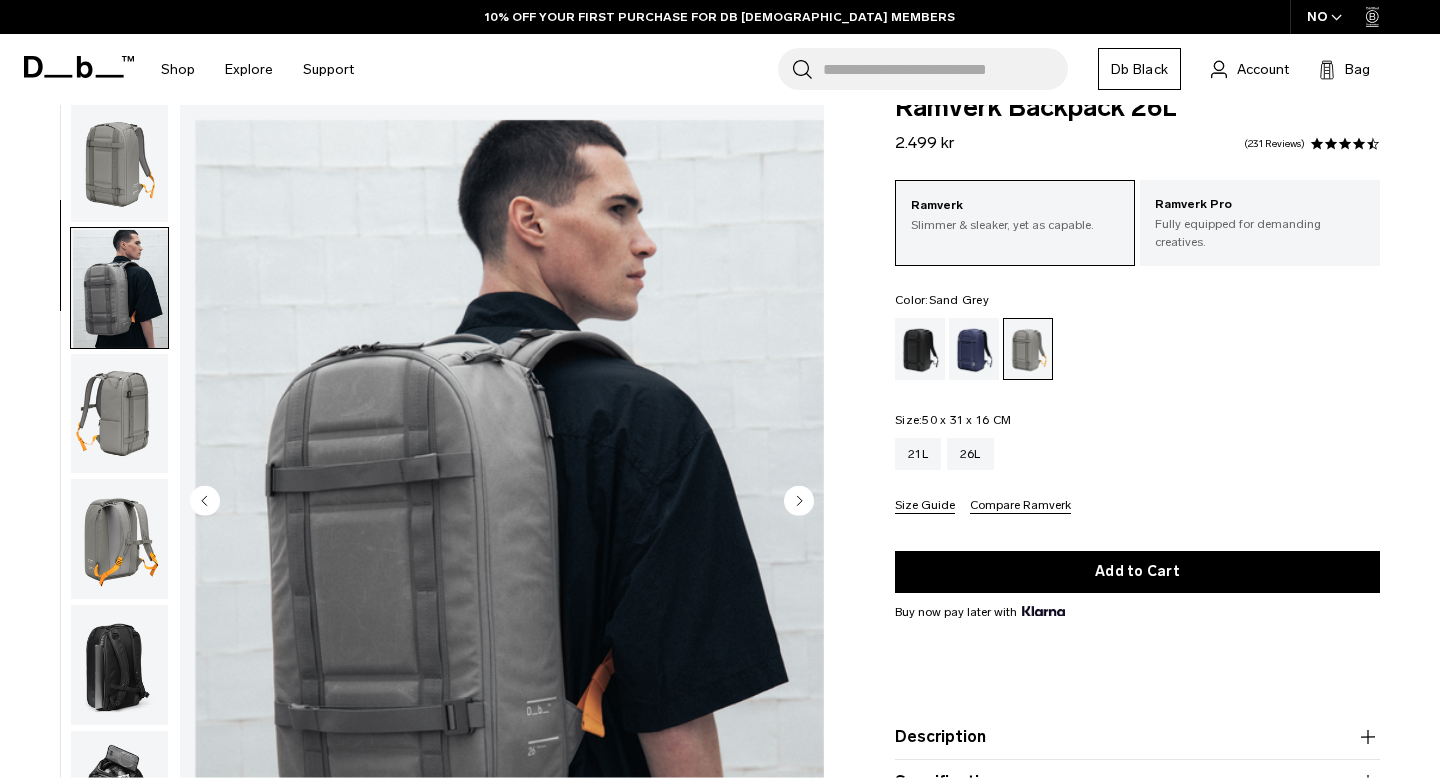 scroll, scrollTop: 40, scrollLeft: 0, axis: vertical 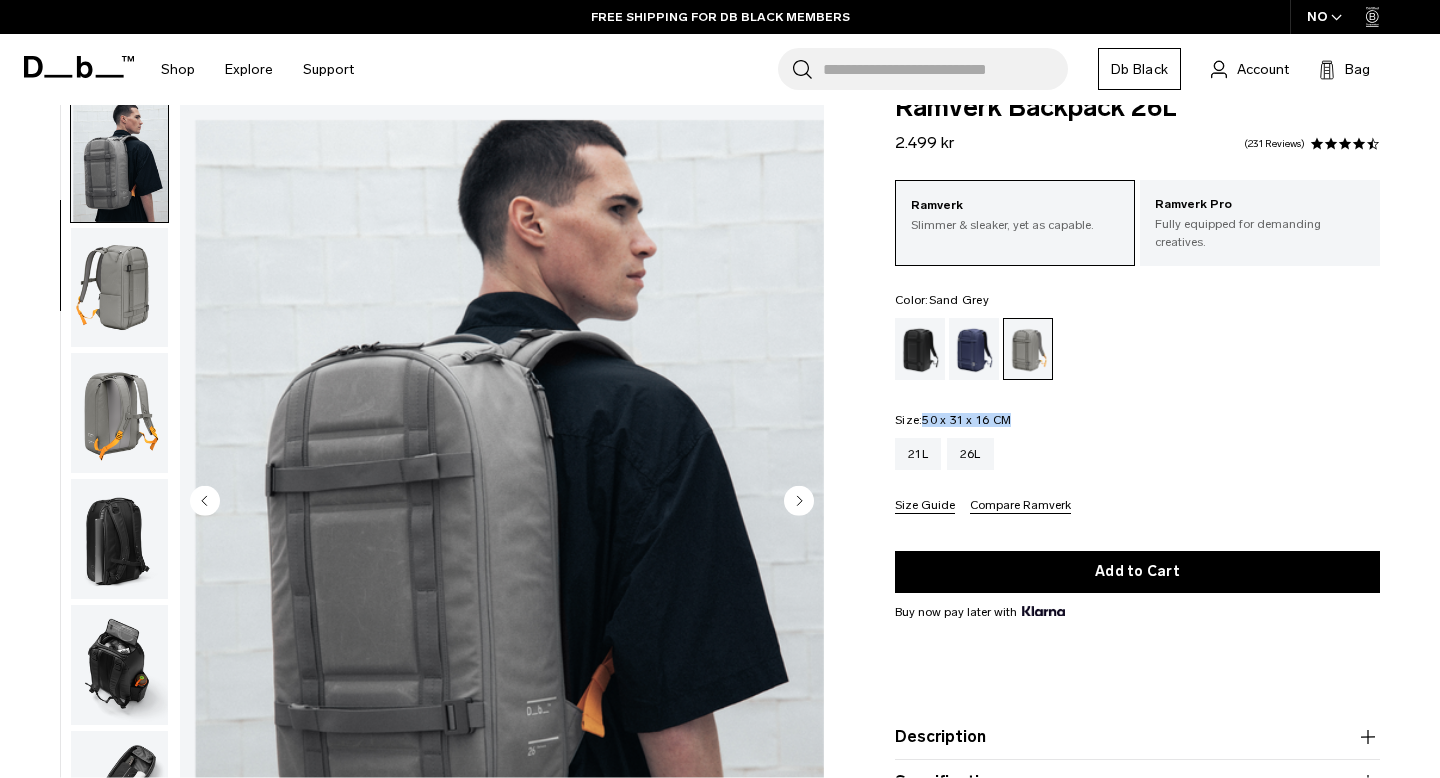 drag, startPoint x: 925, startPoint y: 399, endPoint x: 1021, endPoint y: 409, distance: 96.519424 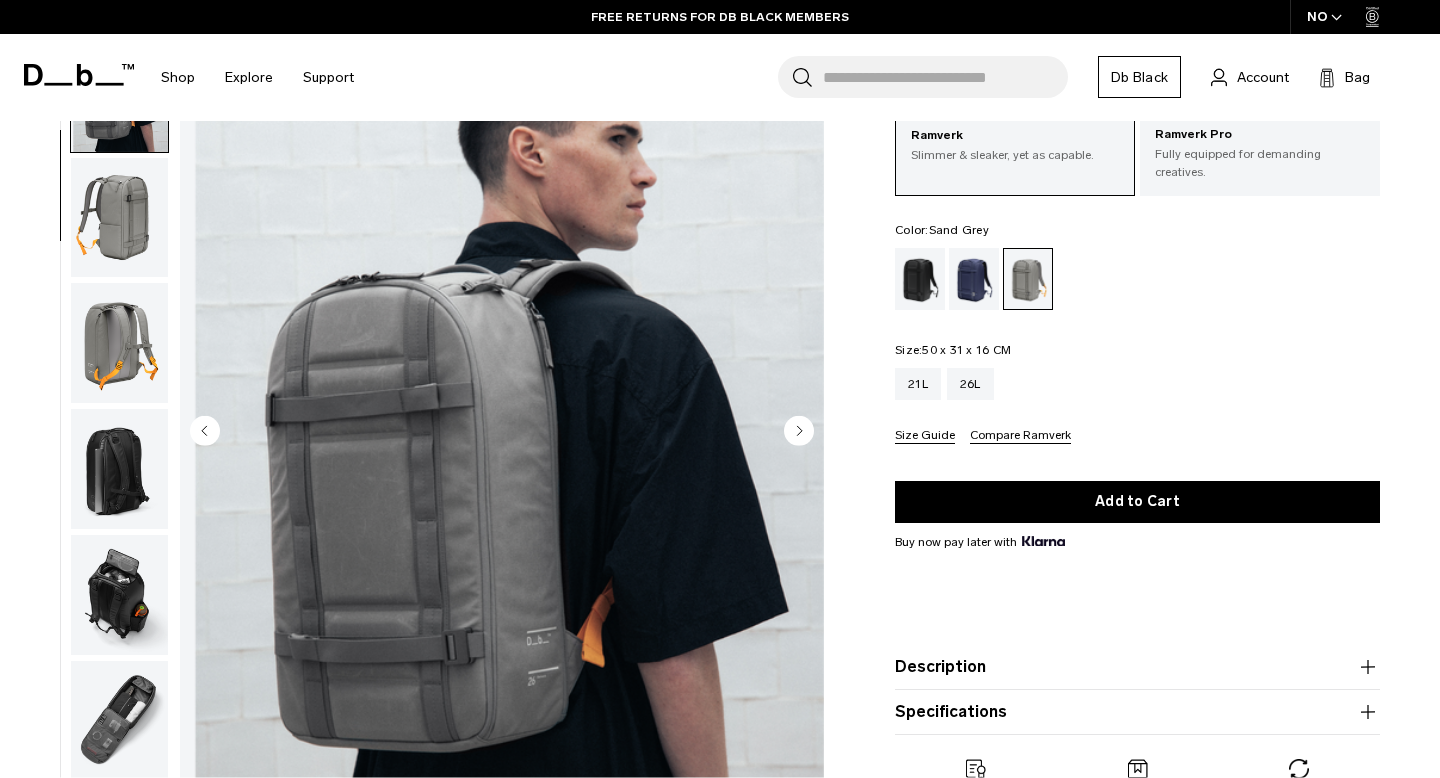 scroll, scrollTop: 0, scrollLeft: 0, axis: both 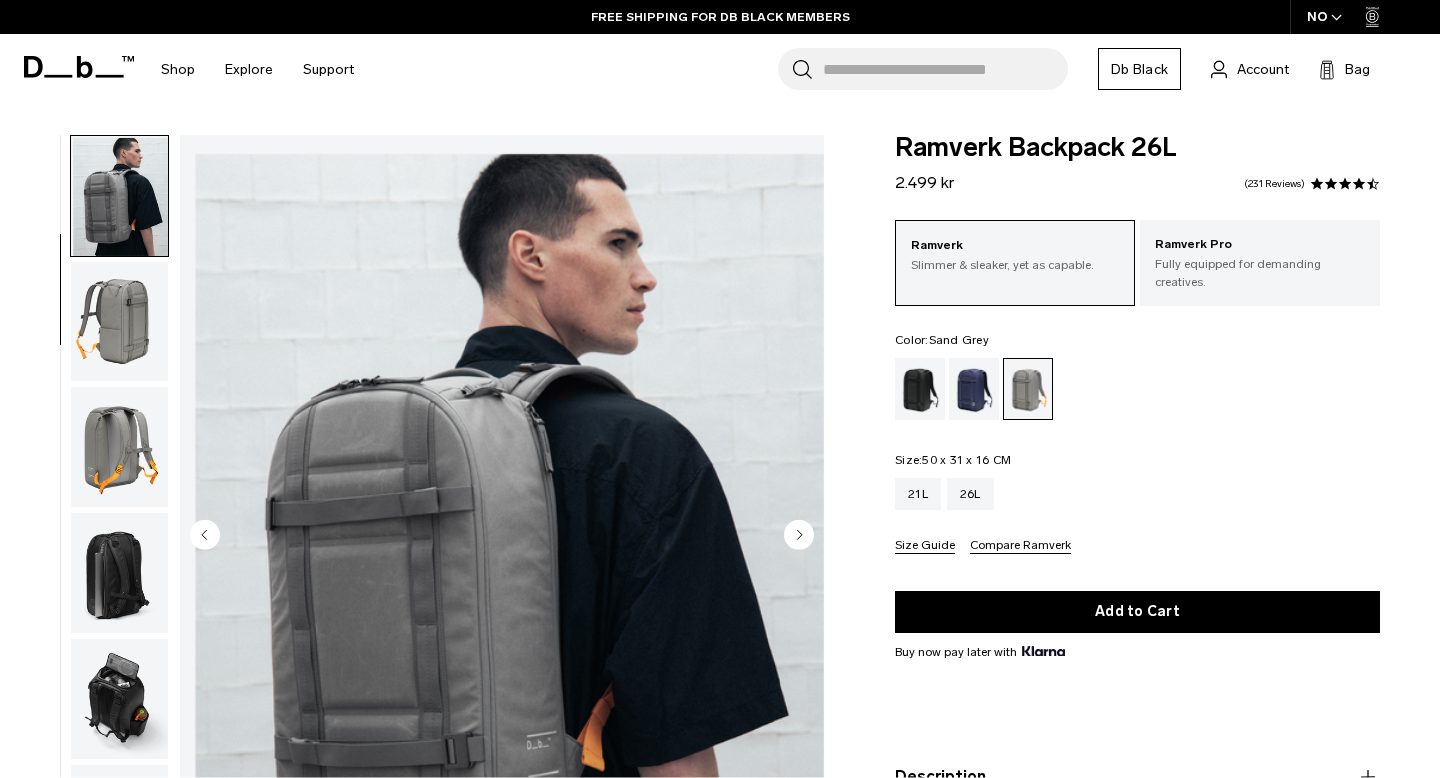 click at bounding box center [119, 322] 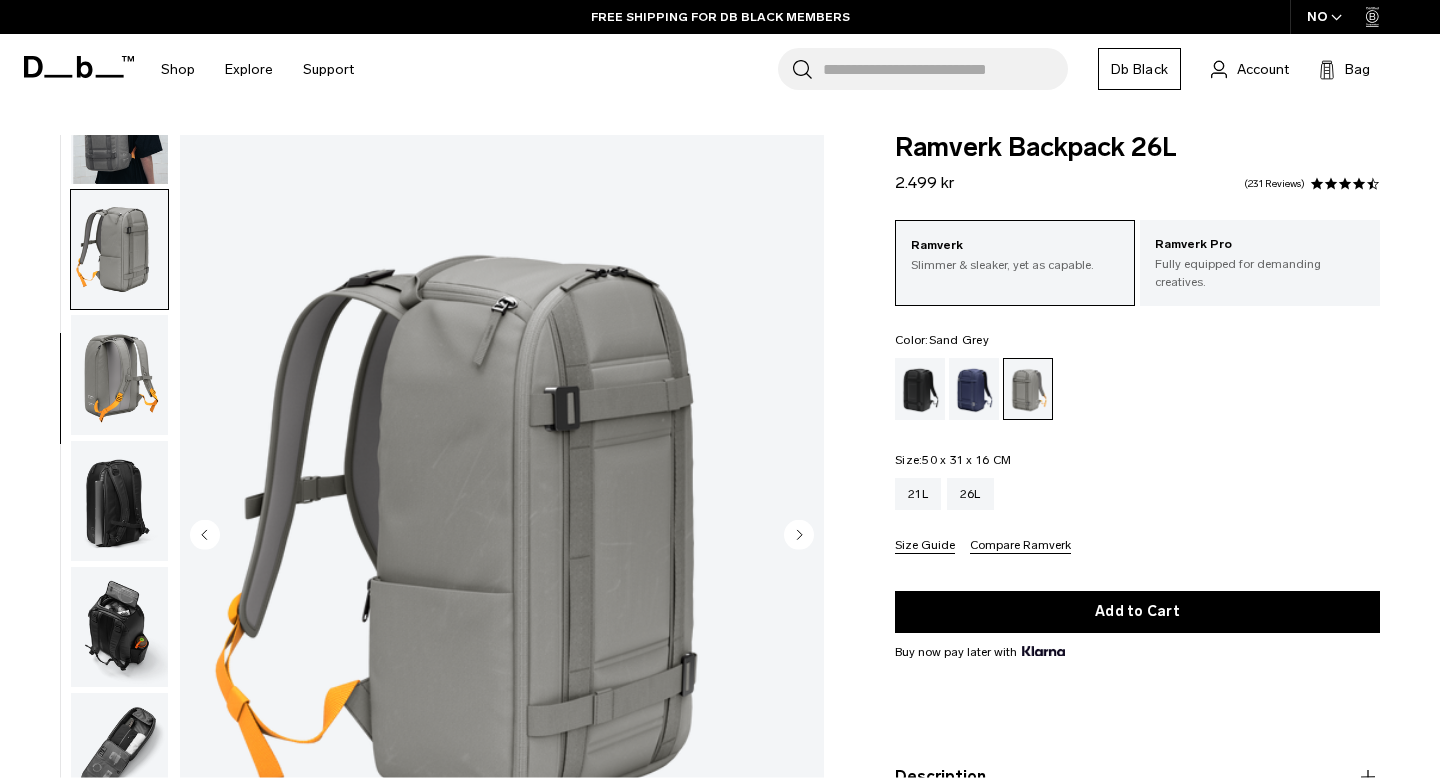 click at bounding box center (119, 124) 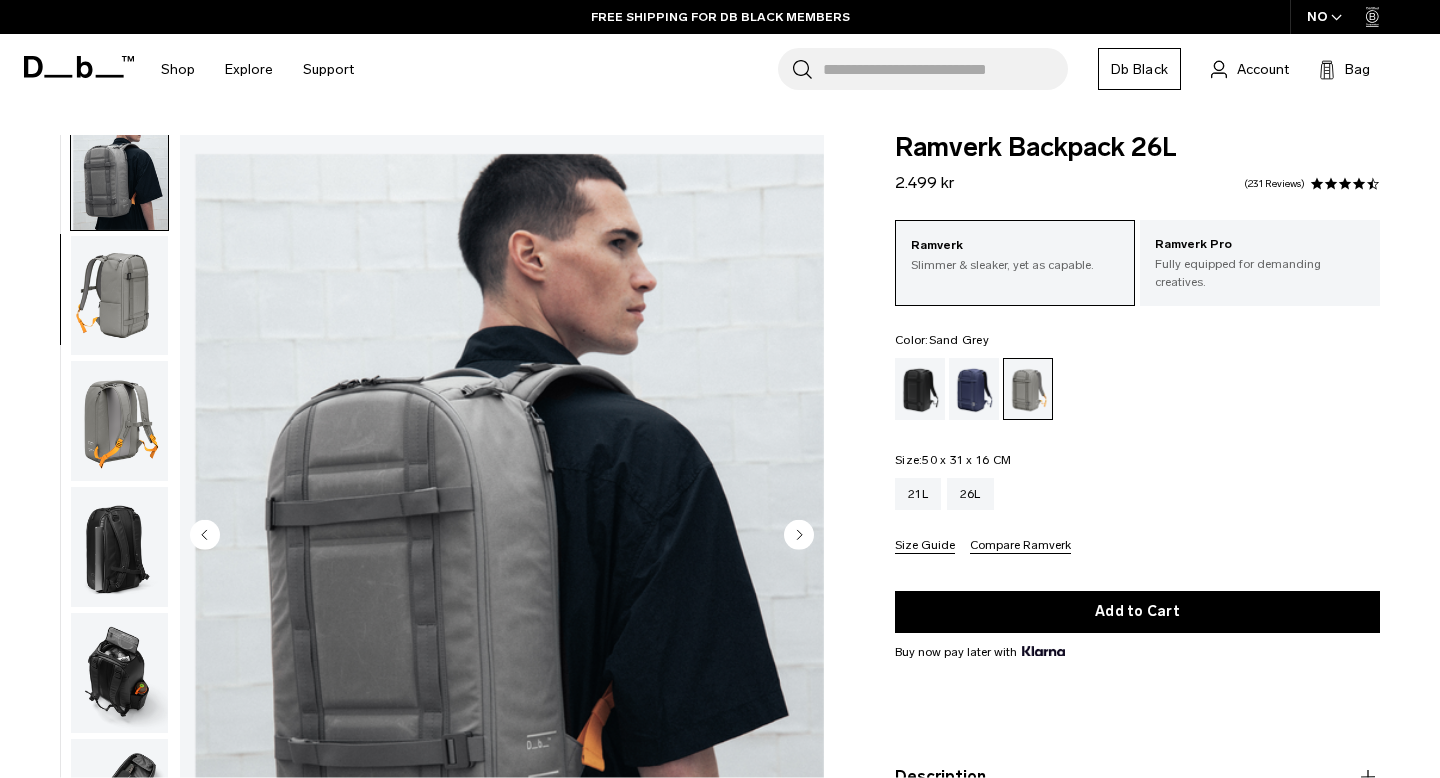 scroll, scrollTop: 126, scrollLeft: 0, axis: vertical 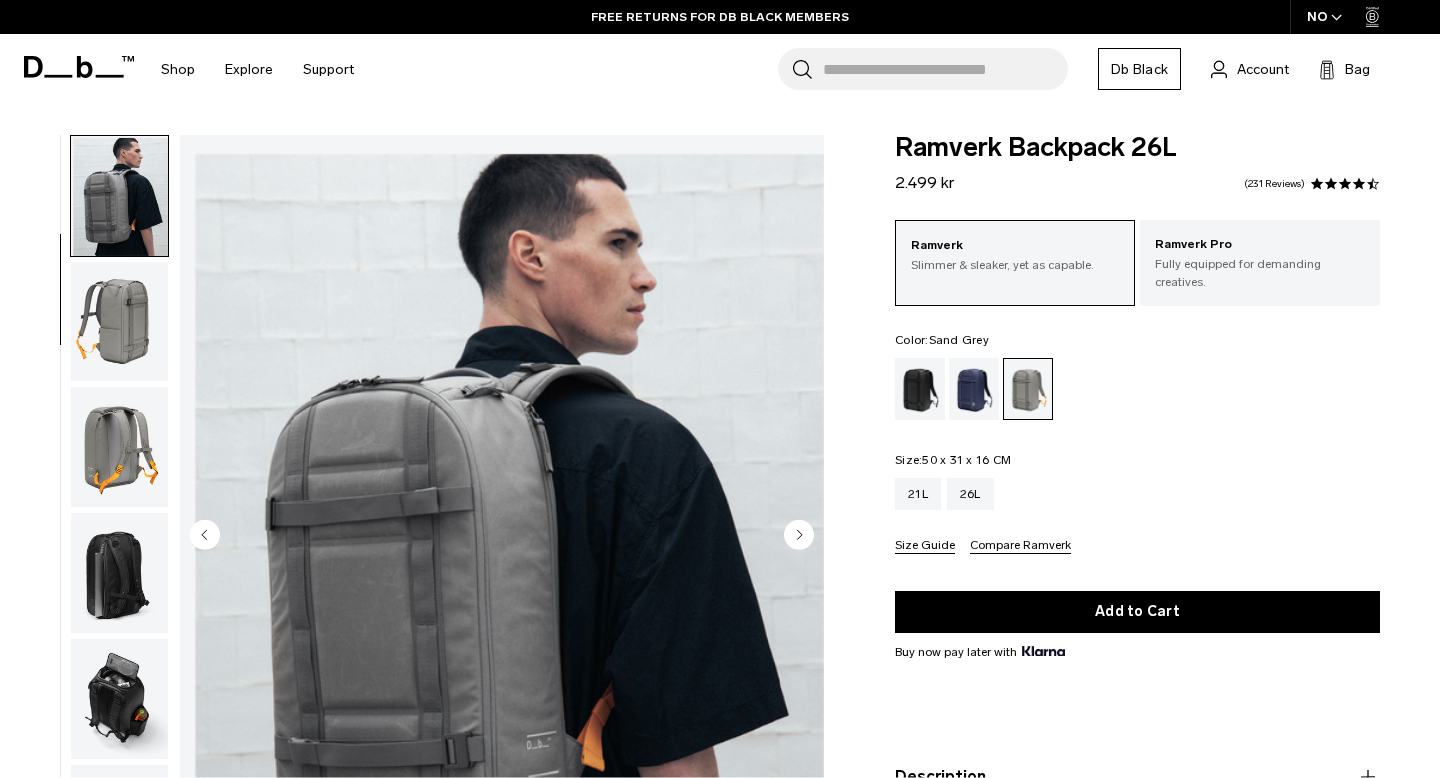 click at bounding box center [502, 537] 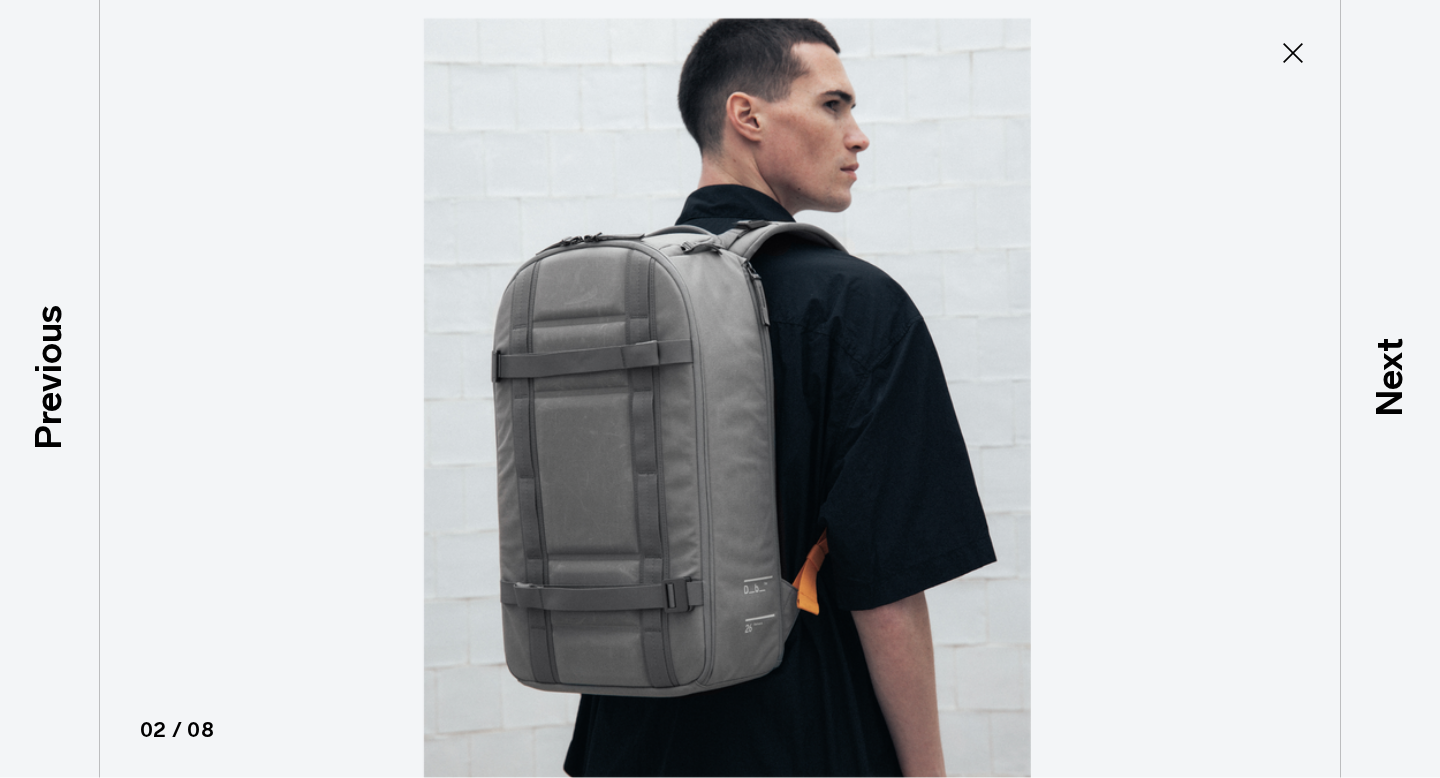 click 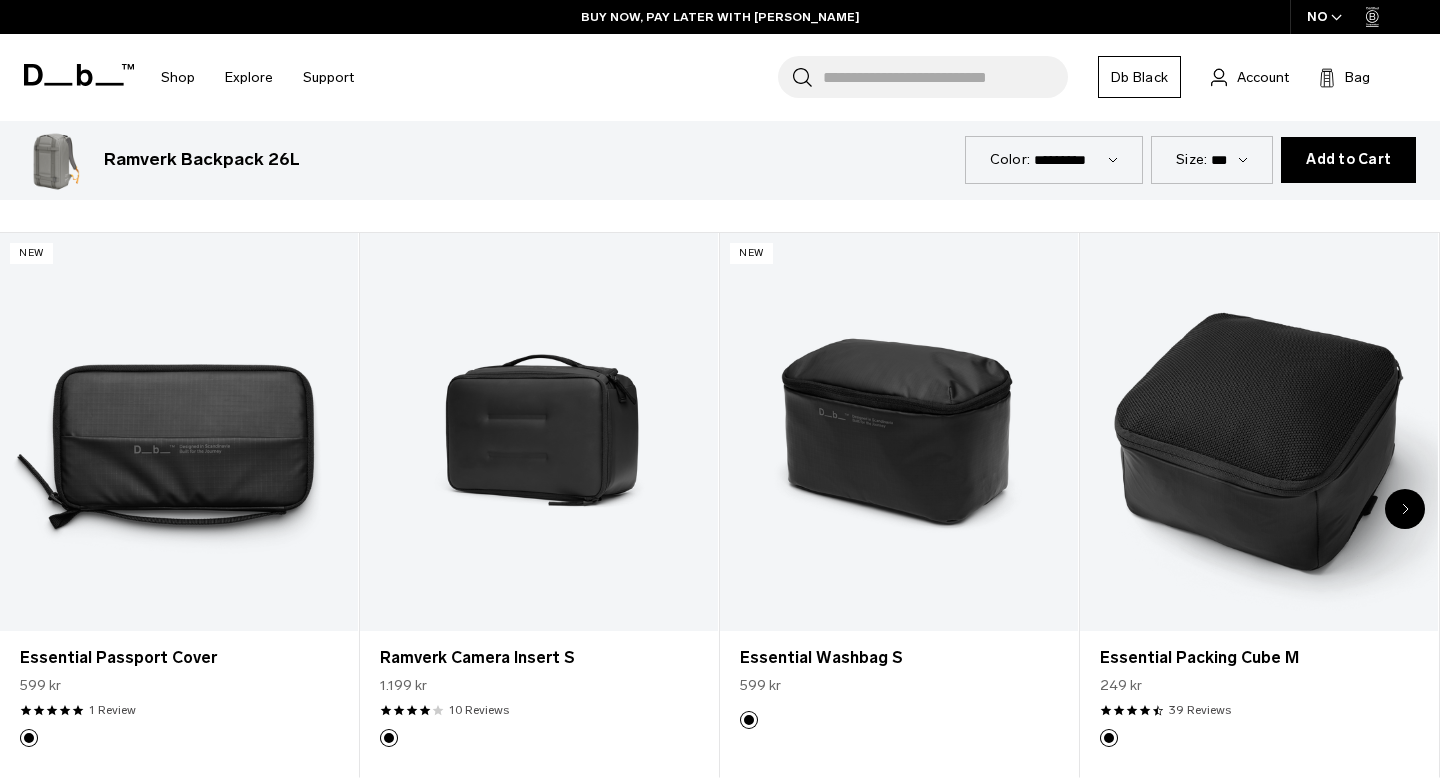 scroll, scrollTop: 4010, scrollLeft: 0, axis: vertical 